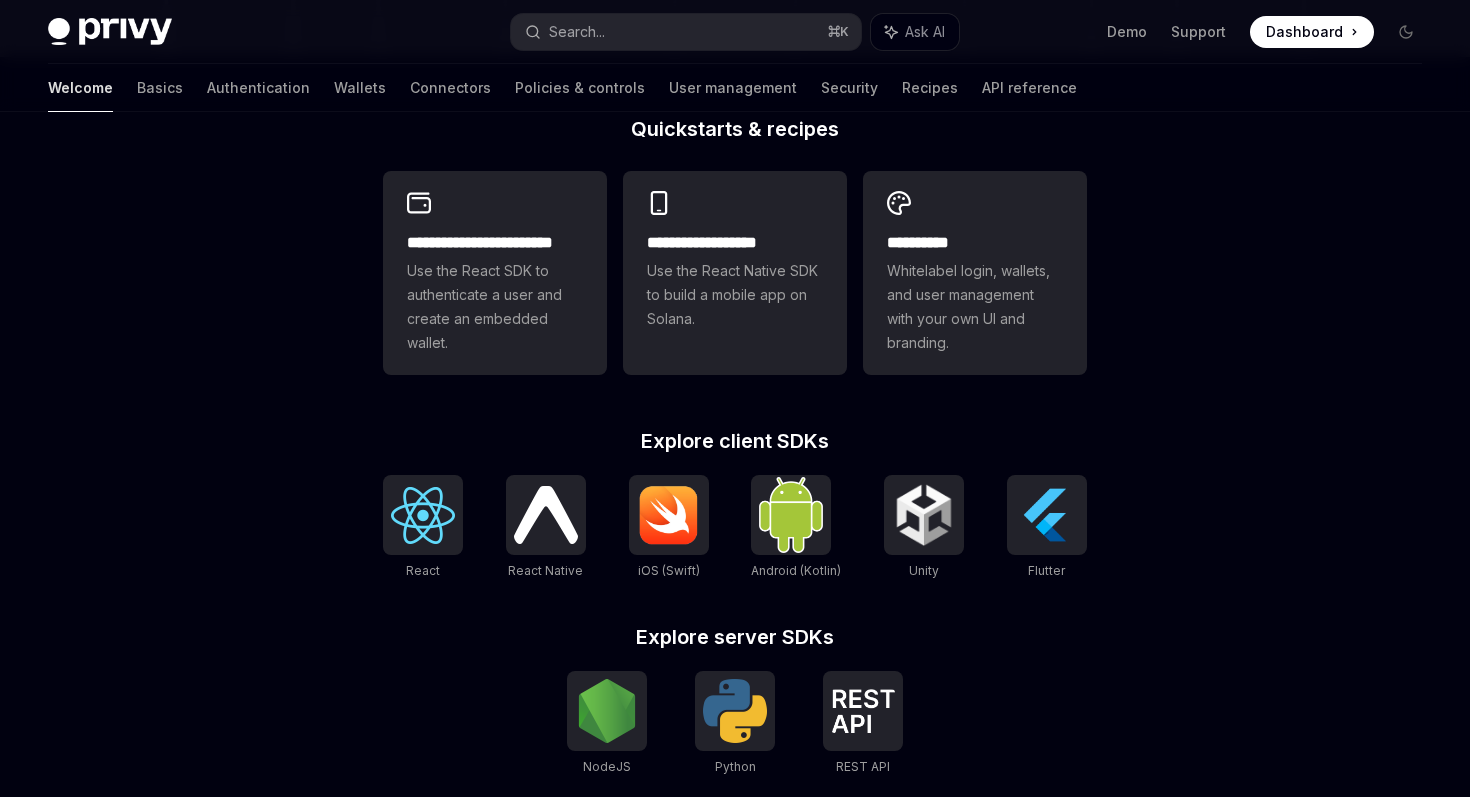 scroll, scrollTop: 507, scrollLeft: 0, axis: vertical 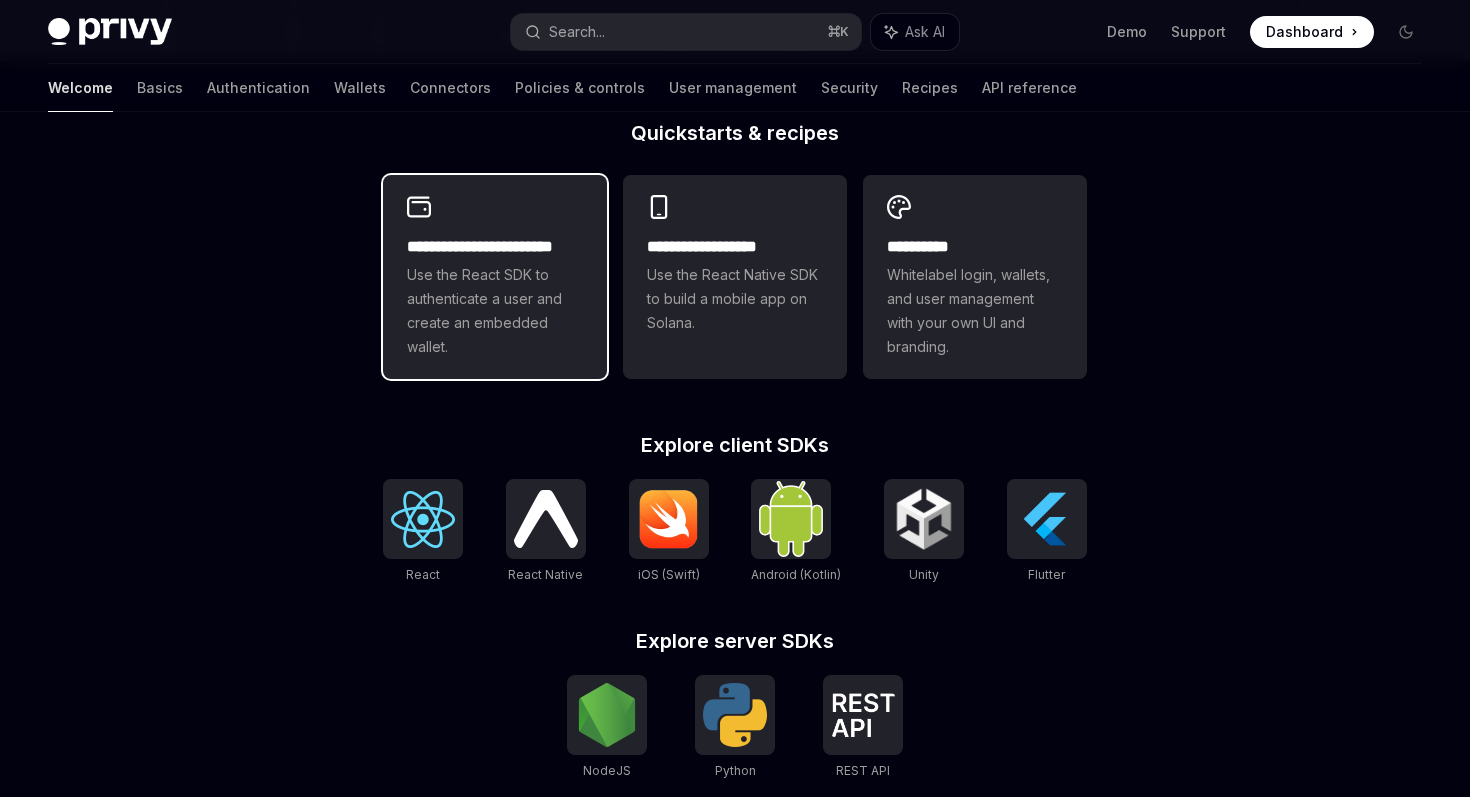 click on "Use the React SDK to authenticate a user and create an embedded wallet." at bounding box center [495, 311] 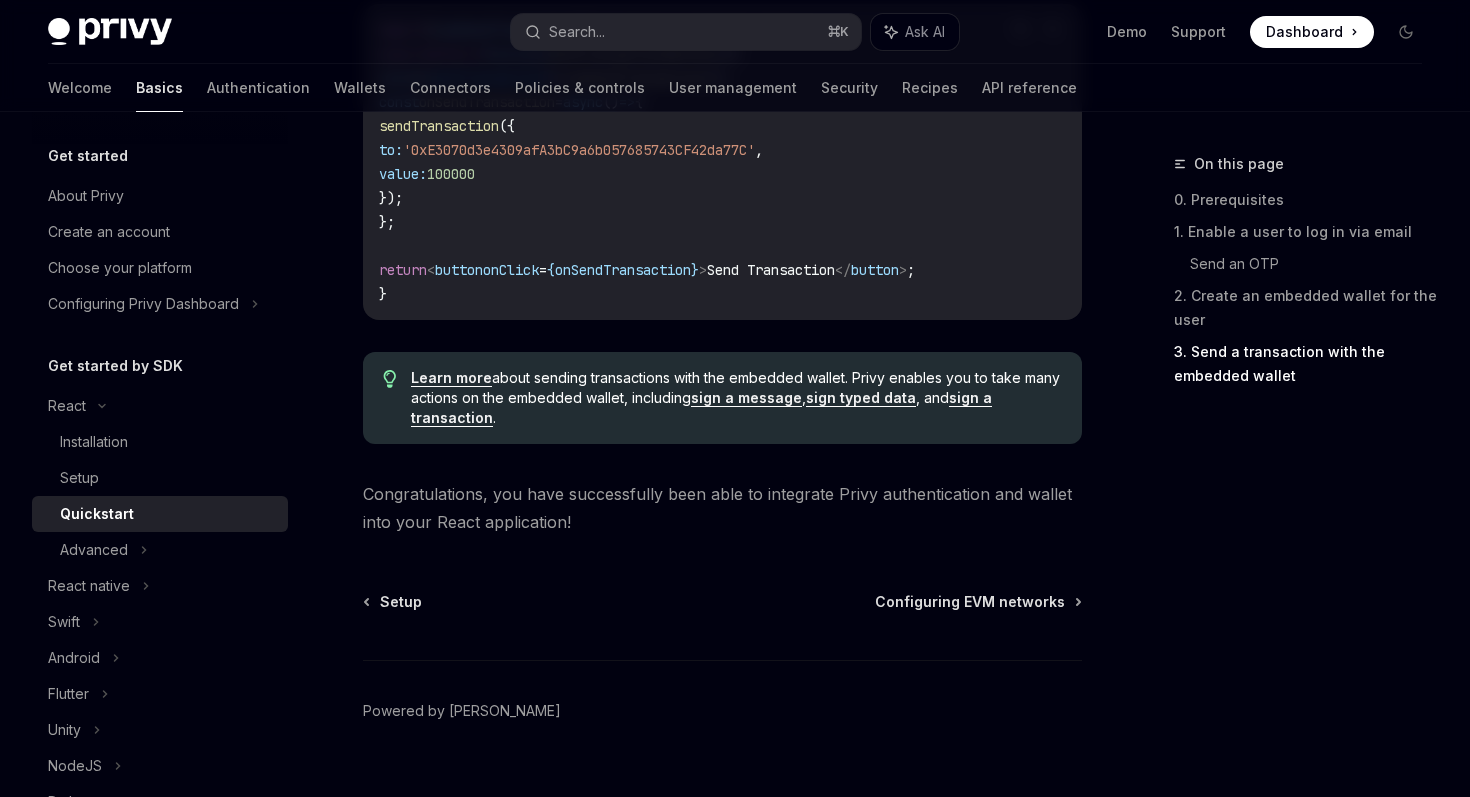 scroll, scrollTop: 2098, scrollLeft: 0, axis: vertical 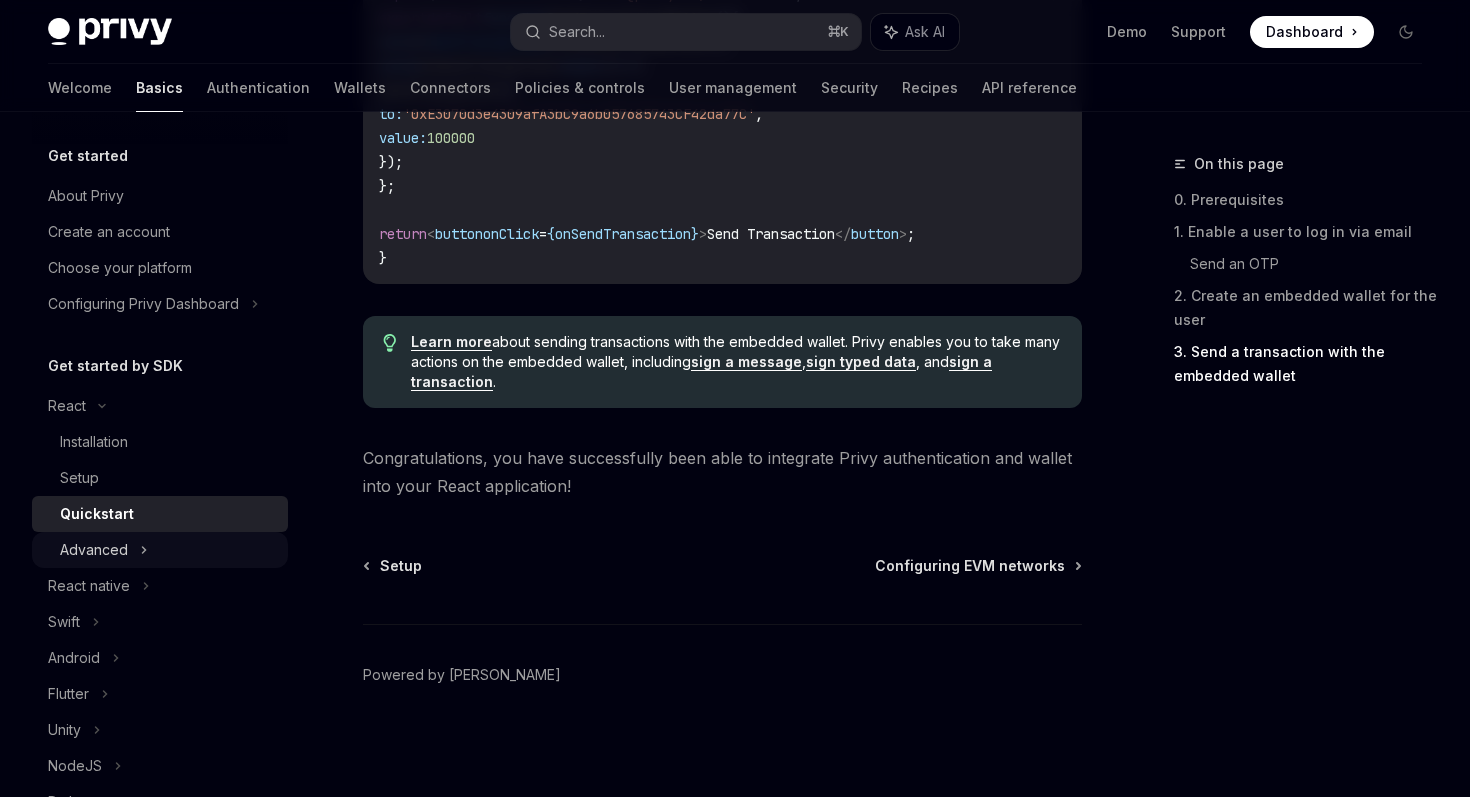 click 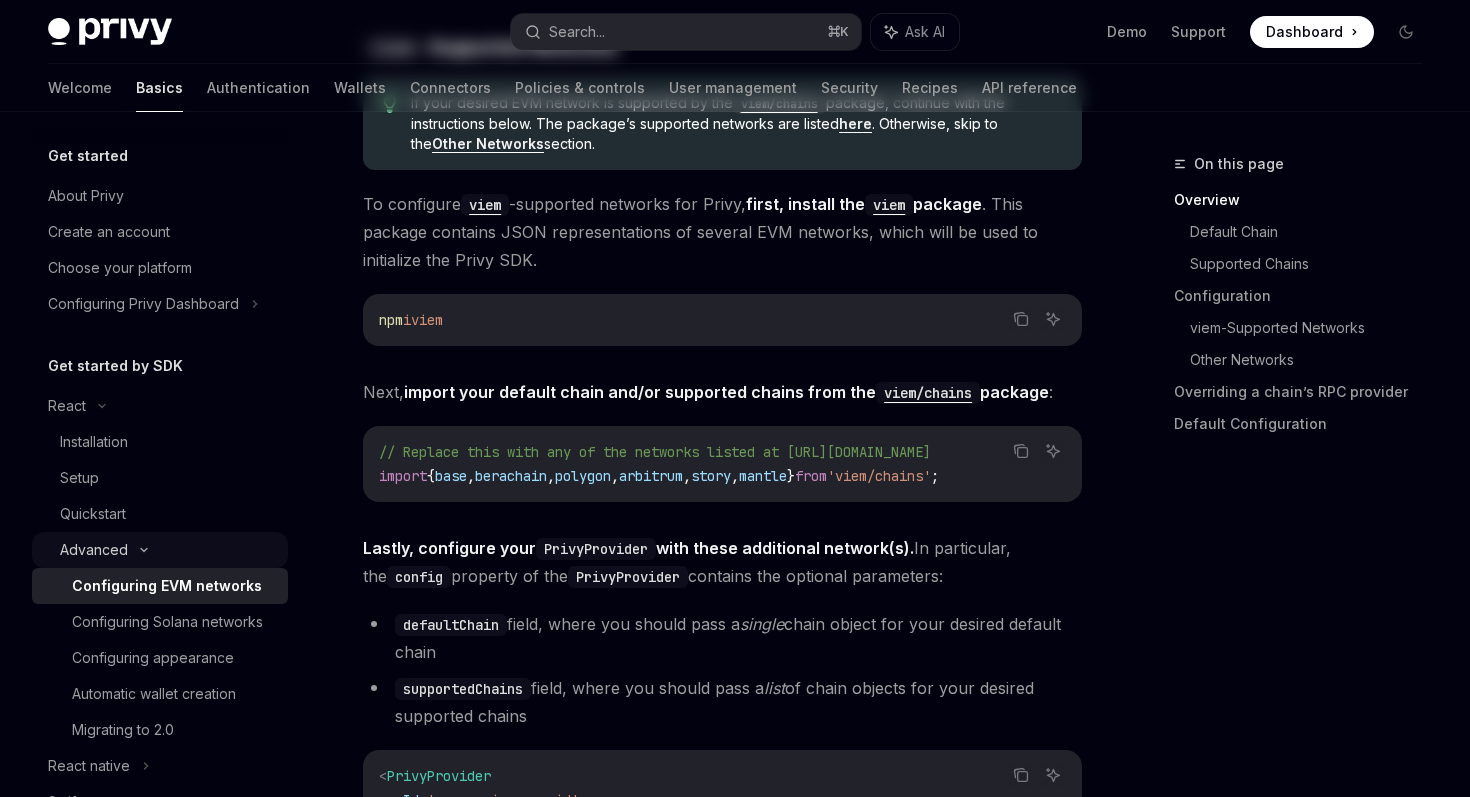 scroll, scrollTop: 0, scrollLeft: 0, axis: both 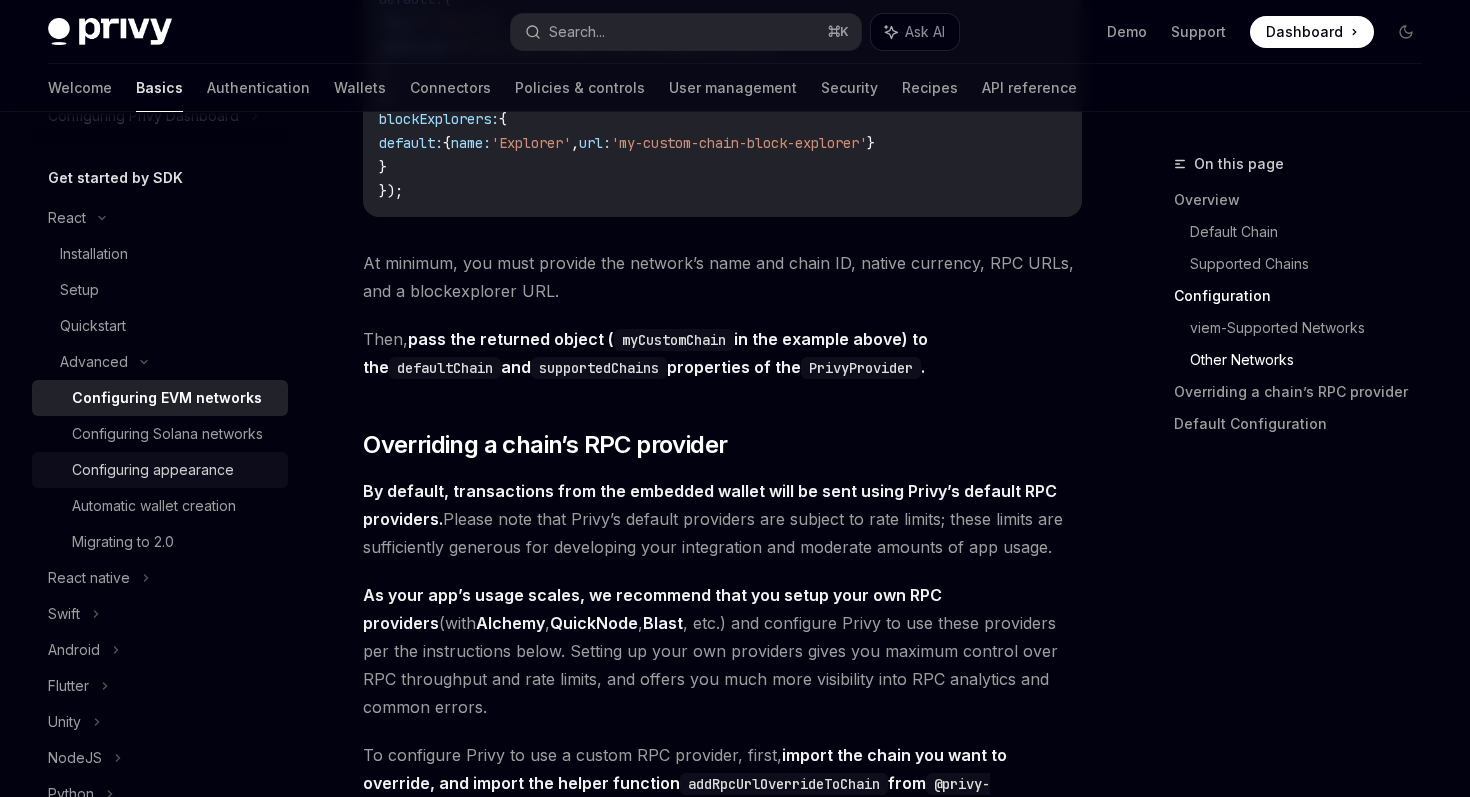 click on "Configuring appearance" at bounding box center [174, 470] 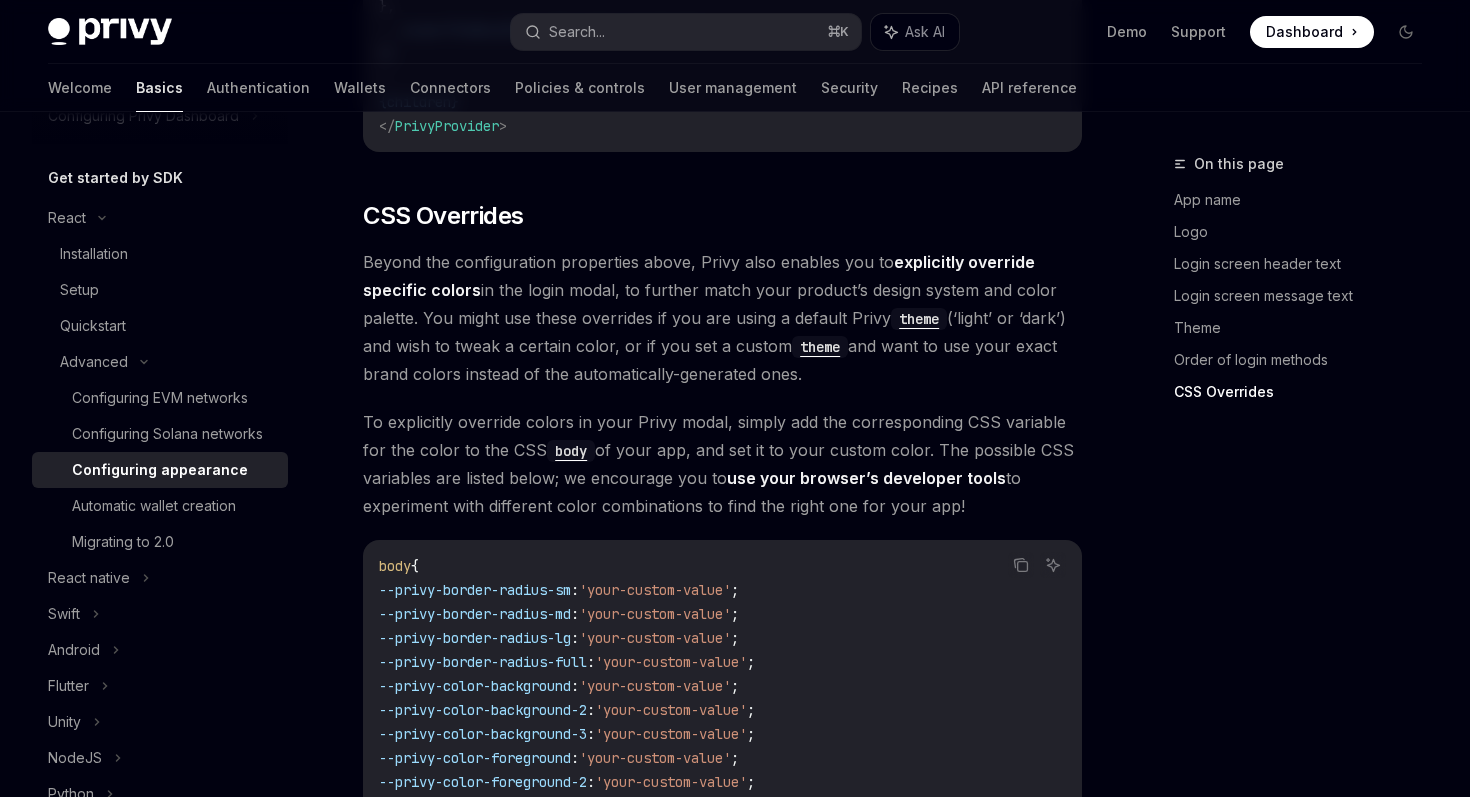 scroll, scrollTop: 5182, scrollLeft: 0, axis: vertical 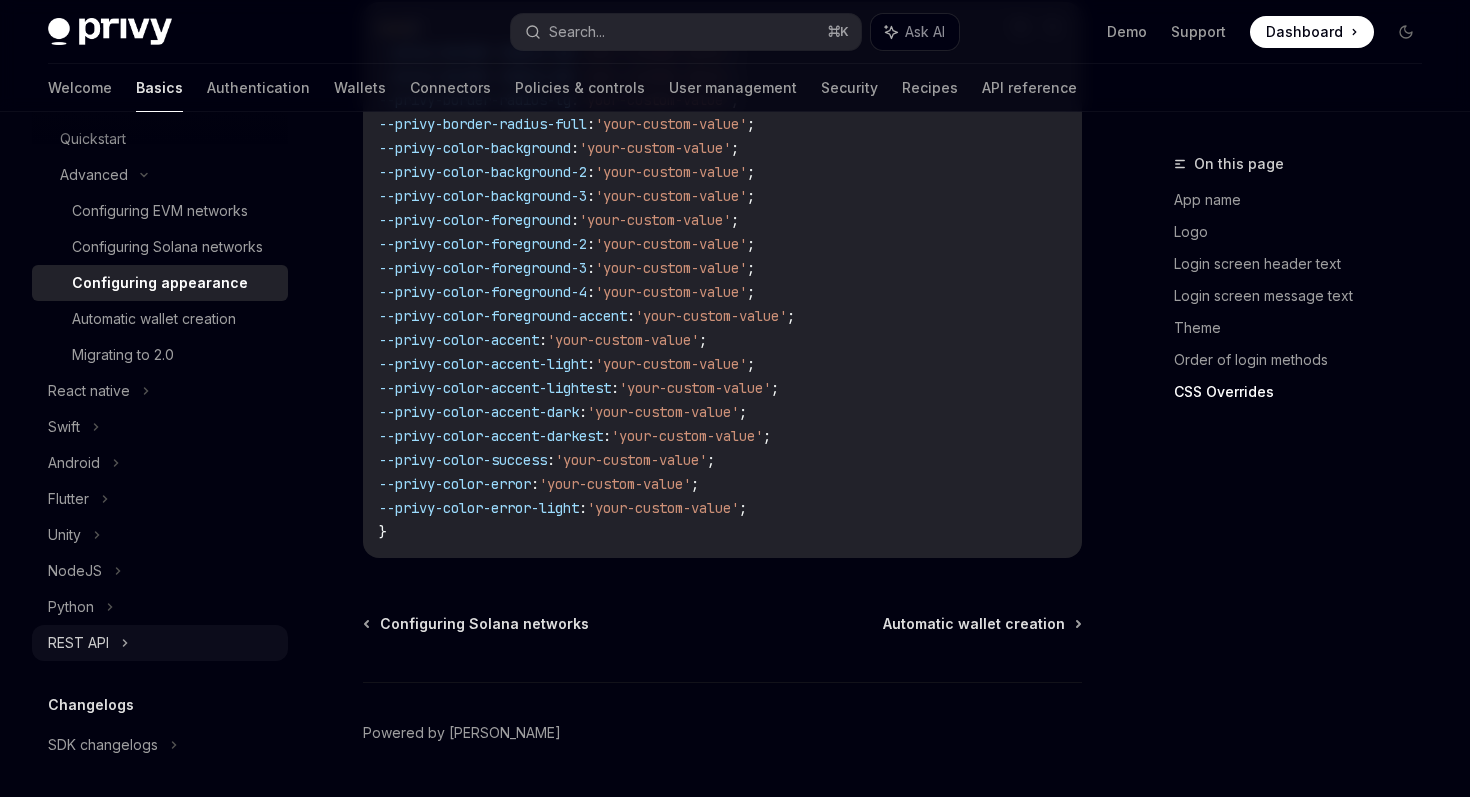 click on "REST API" at bounding box center (160, 643) 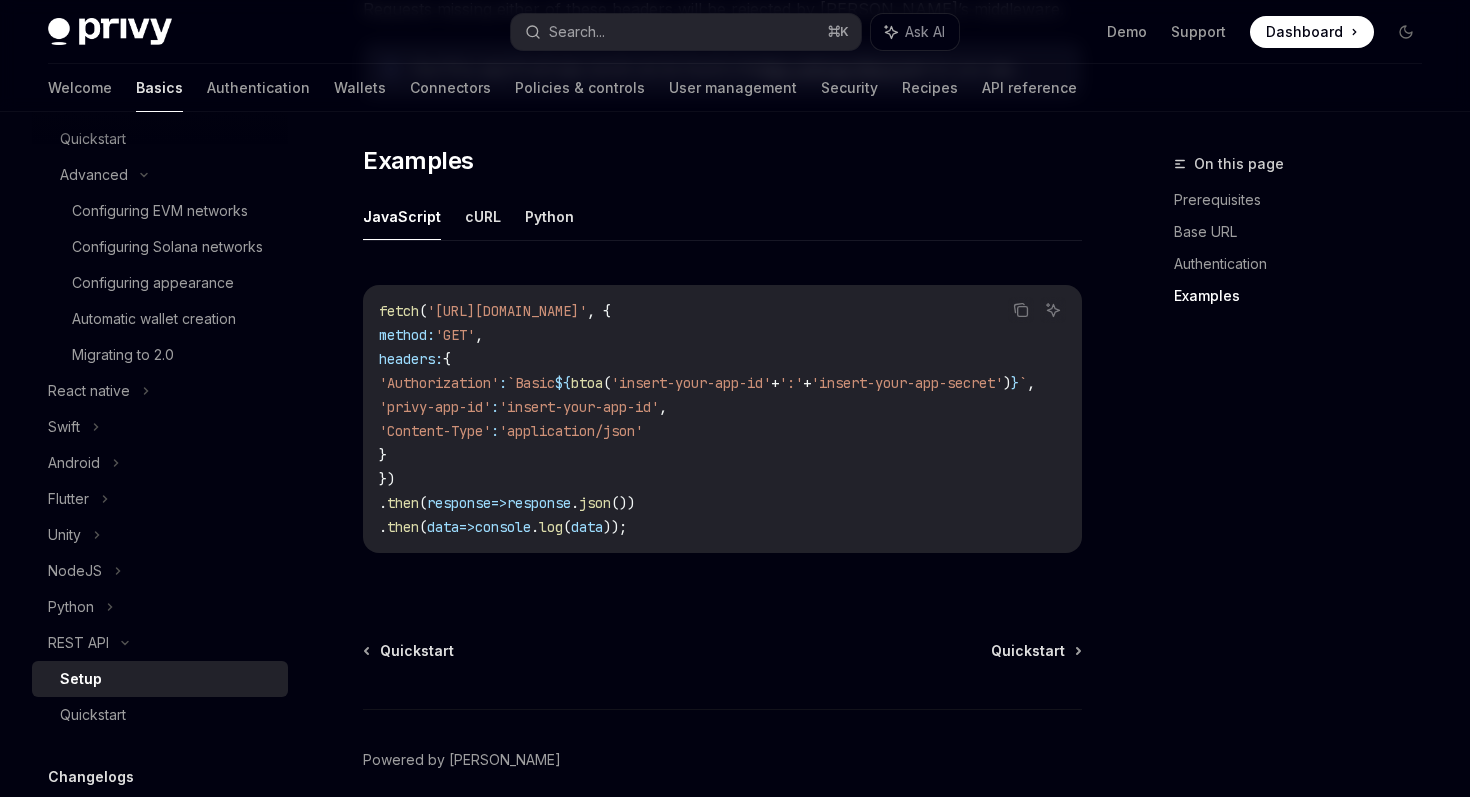 scroll, scrollTop: 1021, scrollLeft: 0, axis: vertical 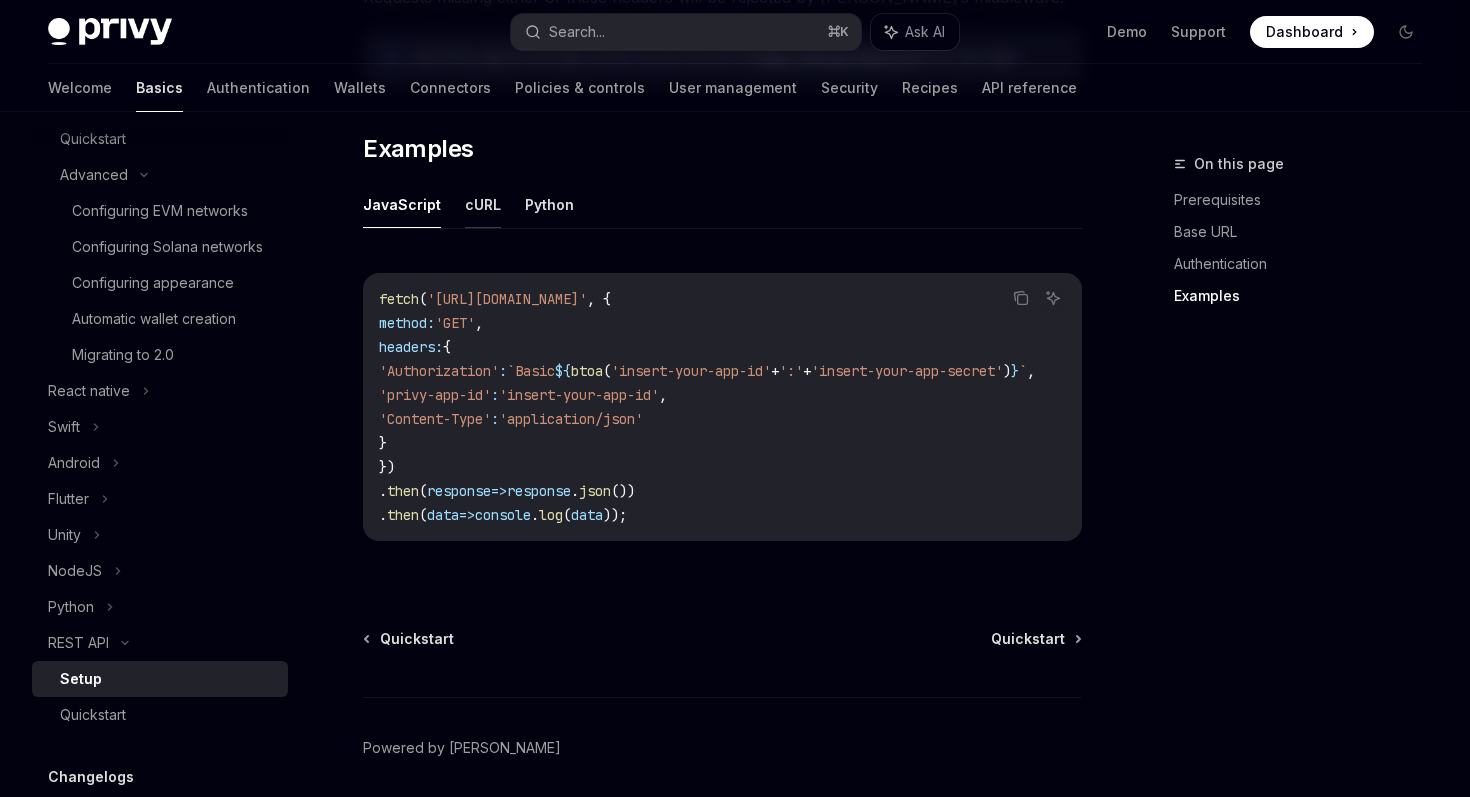 click on "cURL" at bounding box center [483, 204] 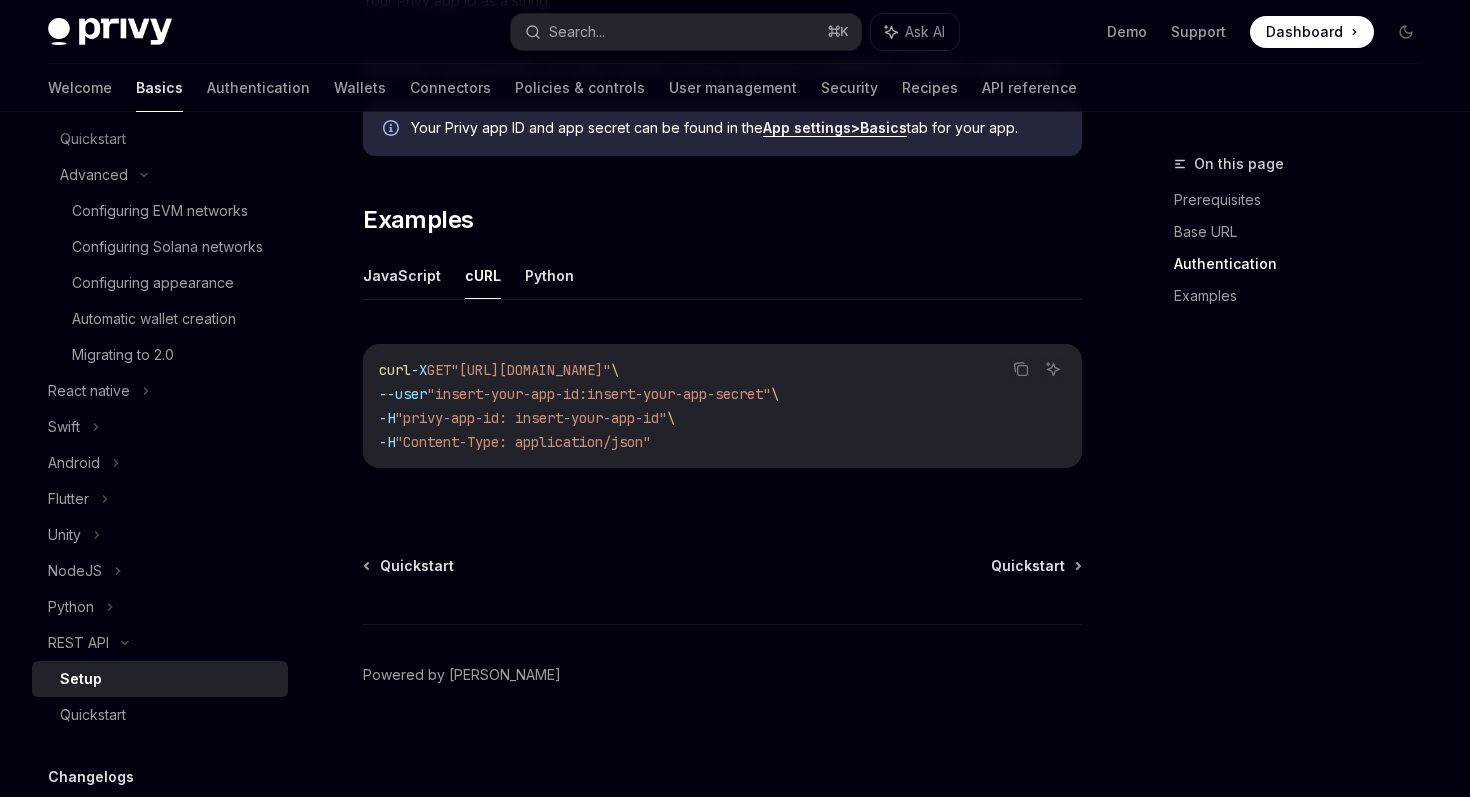 scroll, scrollTop: 950, scrollLeft: 0, axis: vertical 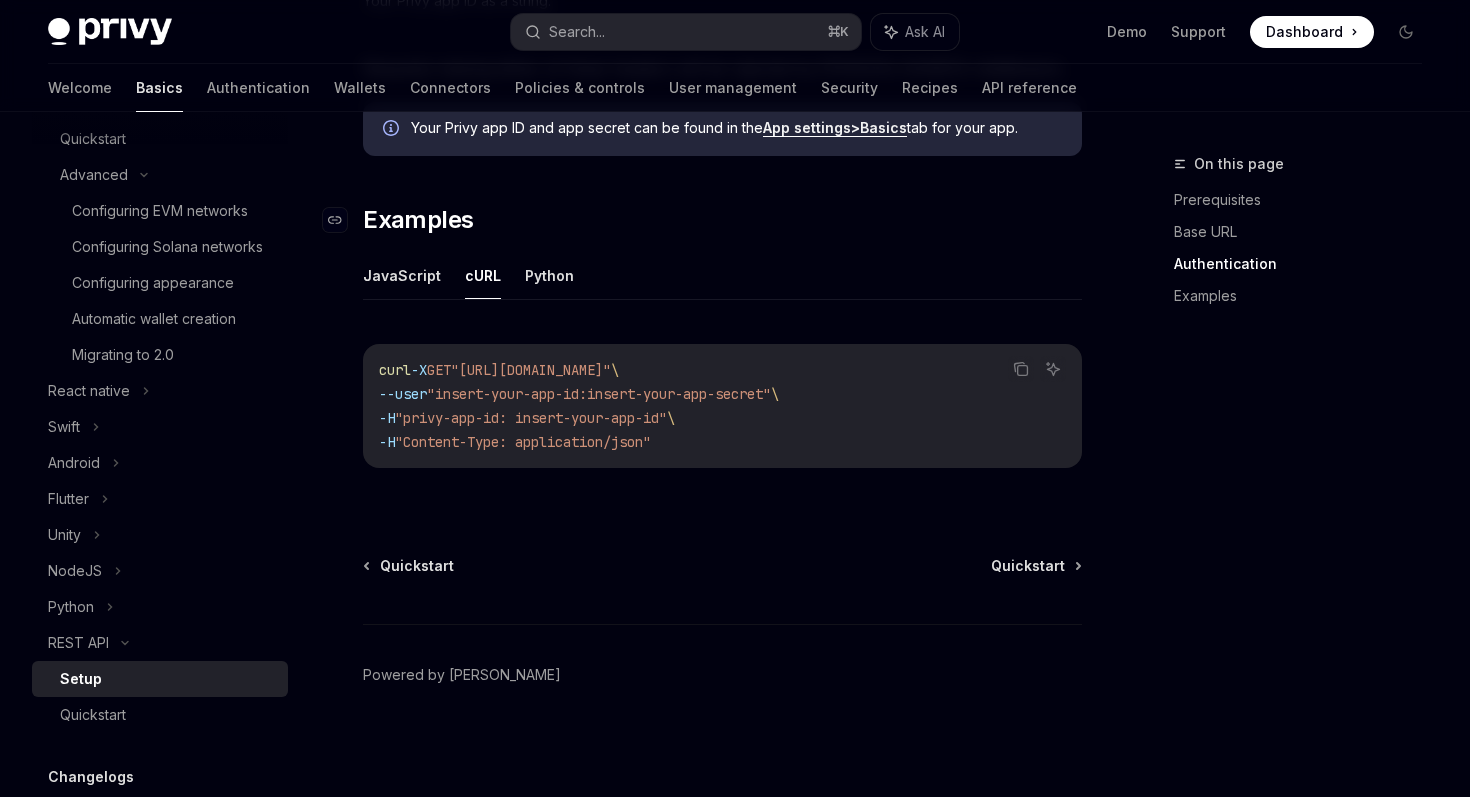 click on "Examples" at bounding box center [418, 220] 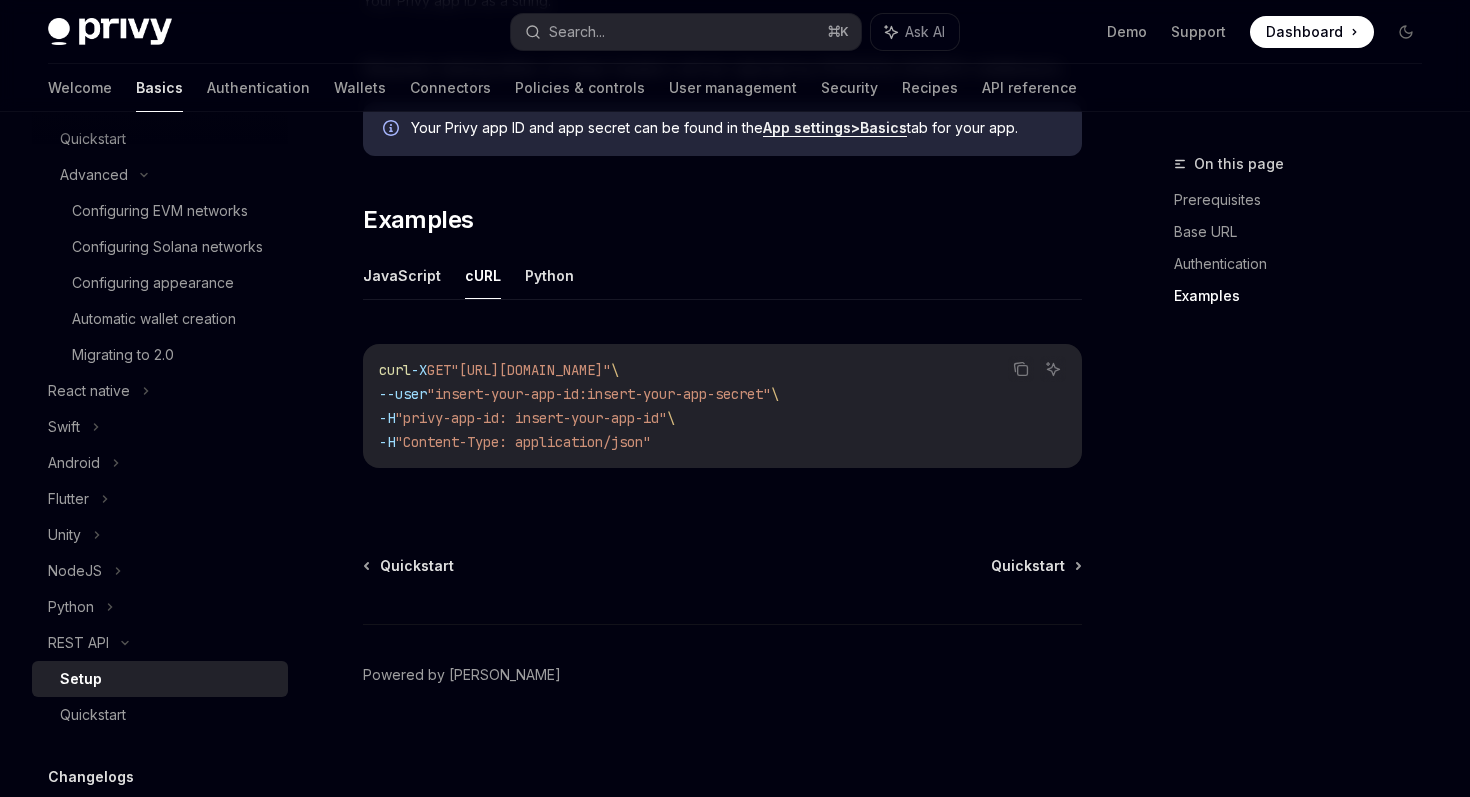 click on "JavaScript cURL Python Copy Ask AI curl  -X  GET  "[URL][DOMAIN_NAME]"  \
--user  "insert-your-app-id:insert-your-app-secret"  \
-H  "privy-app-id: insert-your-app-id"  \
-H  "Content-Type: application/json"
Copy Ask AI fetch ( '[URL][DOMAIN_NAME]' , {
method:  'GET' ,
headers:  {
'Authorization' :  `Basic  ${ btoa ( 'insert-your-app-id'  +  ':'  +  'insert-your-app-secret' ) } ` ,
'privy-app-id' :  'insert-your-app-id' ,
'Content-Type' :  'application/json'
}
})
. then ( response  =>  response . json ())
. then ( data  =>  console . log ( data ));
Copy Ask AI curl  -X  GET  "[URL][DOMAIN_NAME]"  \
--user  "insert-your-app-id:insert-your-app-secret"  \
-H  "privy-app-id: insert-your-app-id"  \
-H  "Content-Type: application/json"
Copy Ask AI import  requests
import  base64
app_id  =  "insert-your-app-id"
app_secret  =  "insert-your-app-secret"
auth_string  =  f " { app_id } : { app_secret } "" at bounding box center [722, 376] 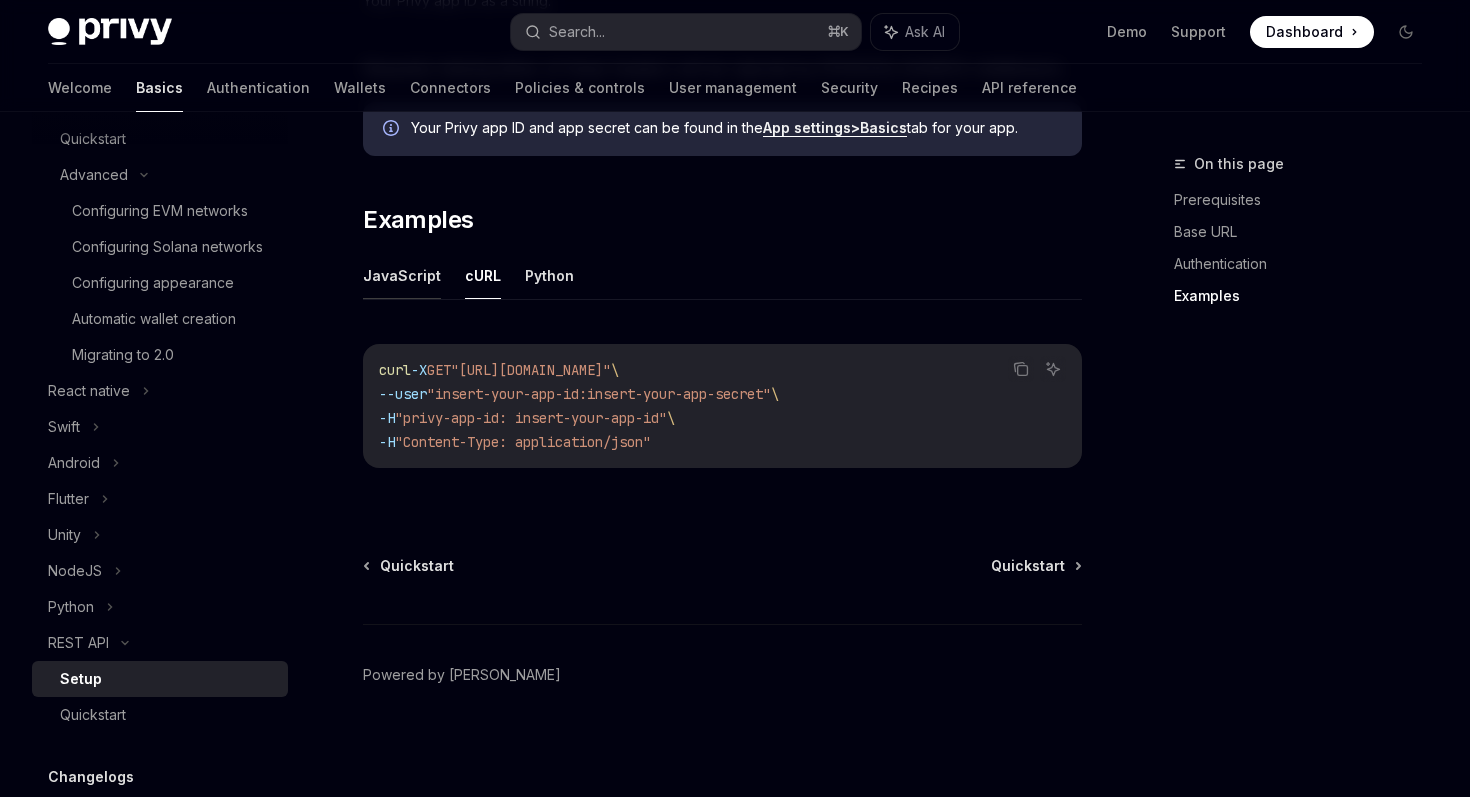 click on "JavaScript" at bounding box center [402, 275] 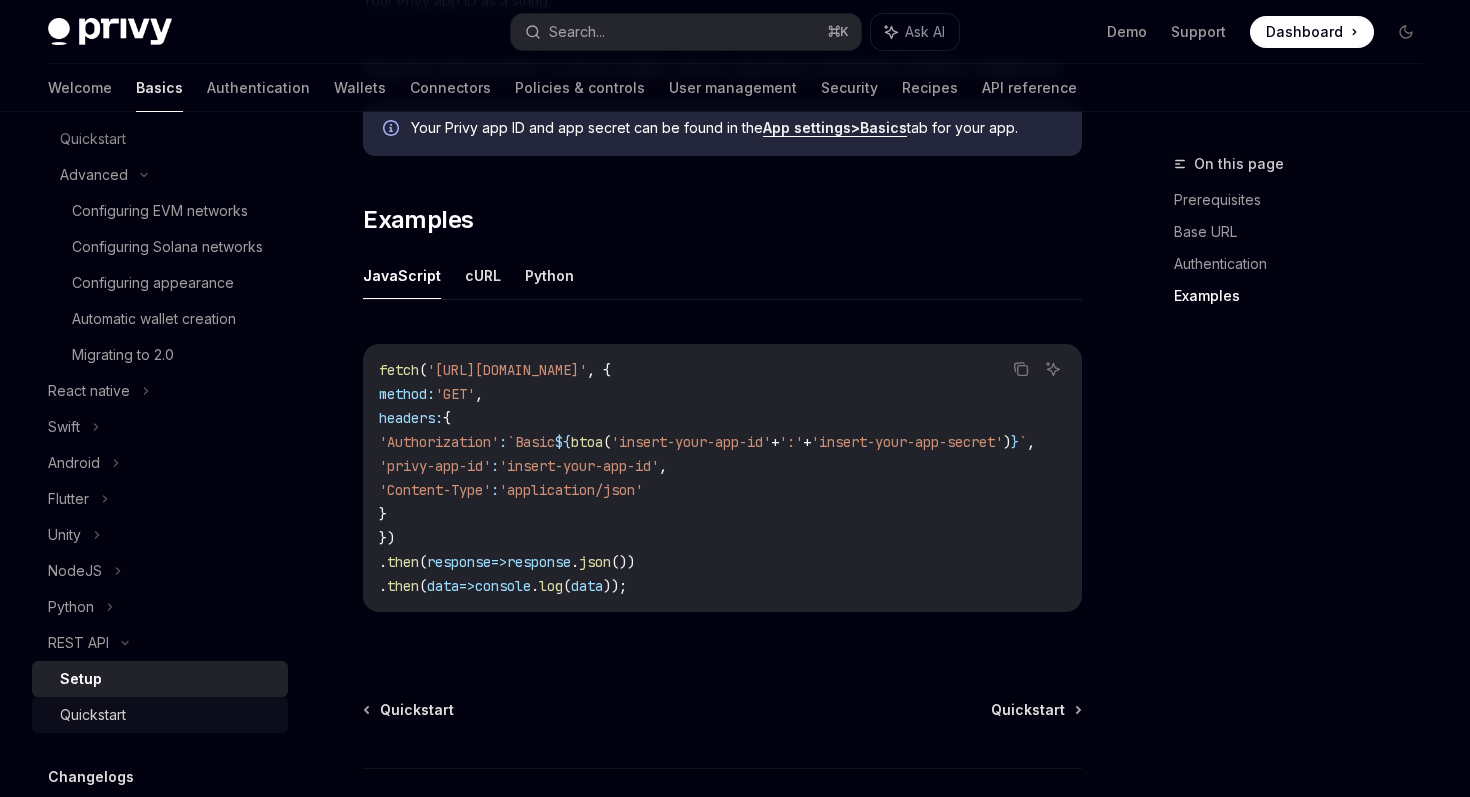 click on "Quickstart" at bounding box center [168, 715] 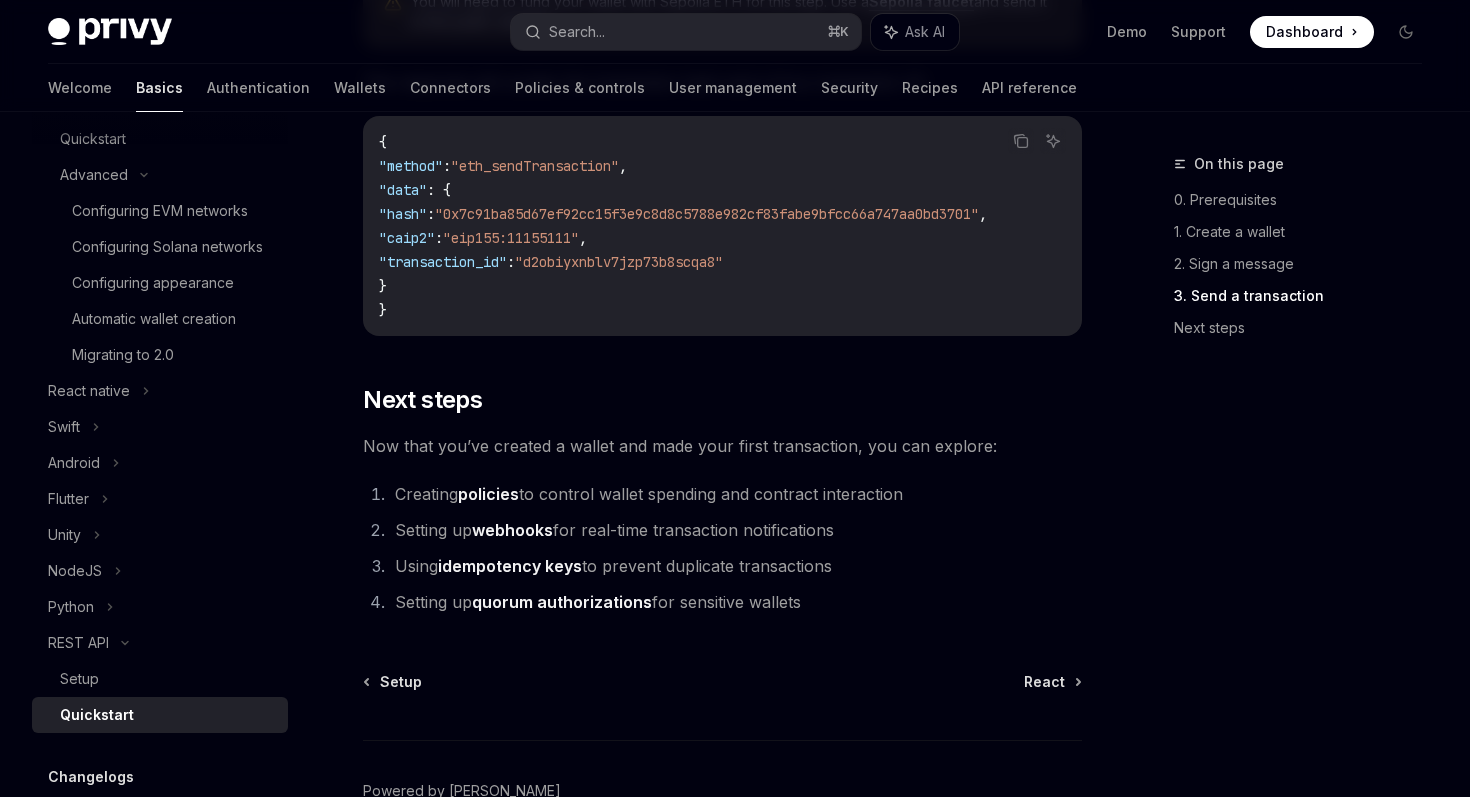 scroll, scrollTop: 2593, scrollLeft: 0, axis: vertical 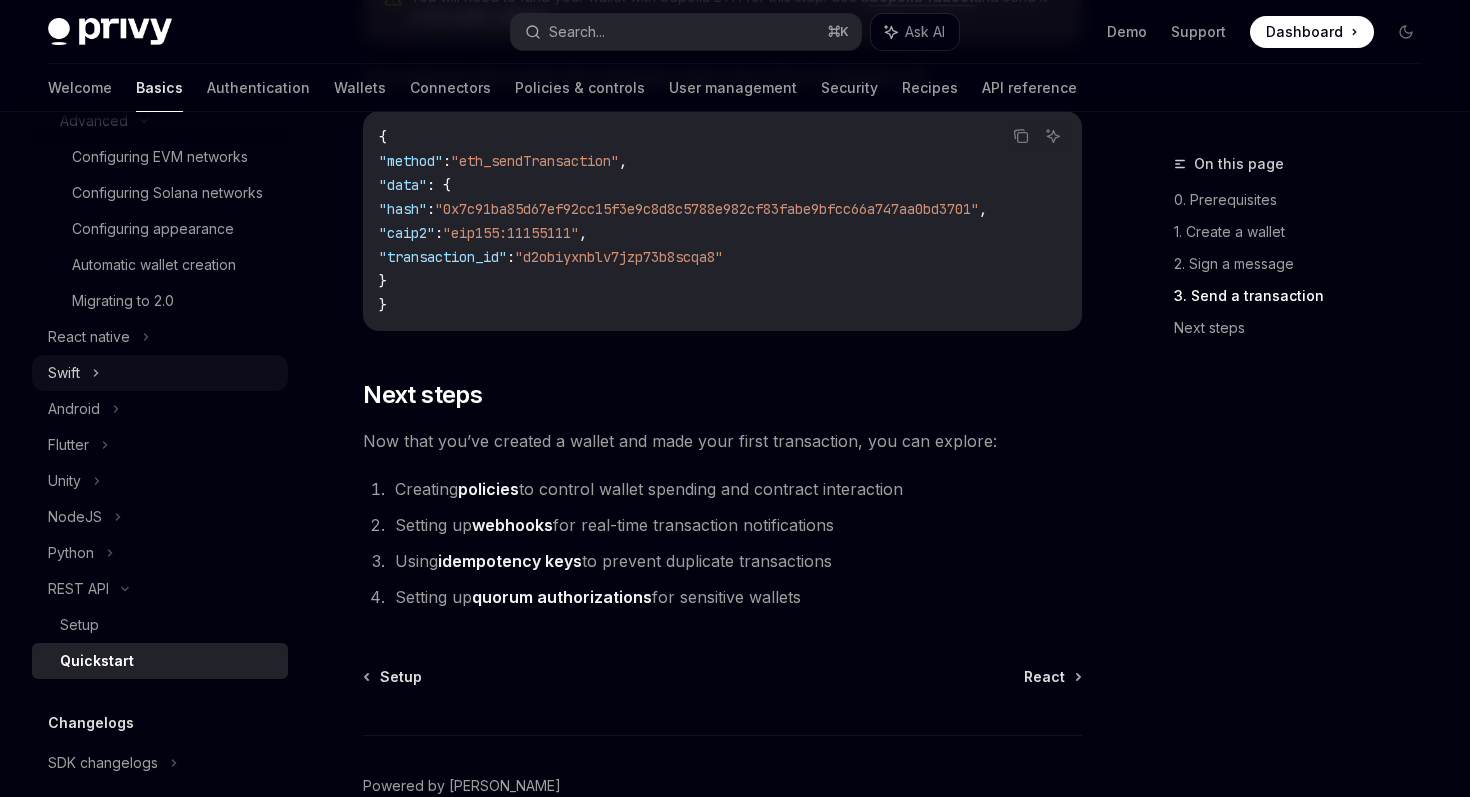click 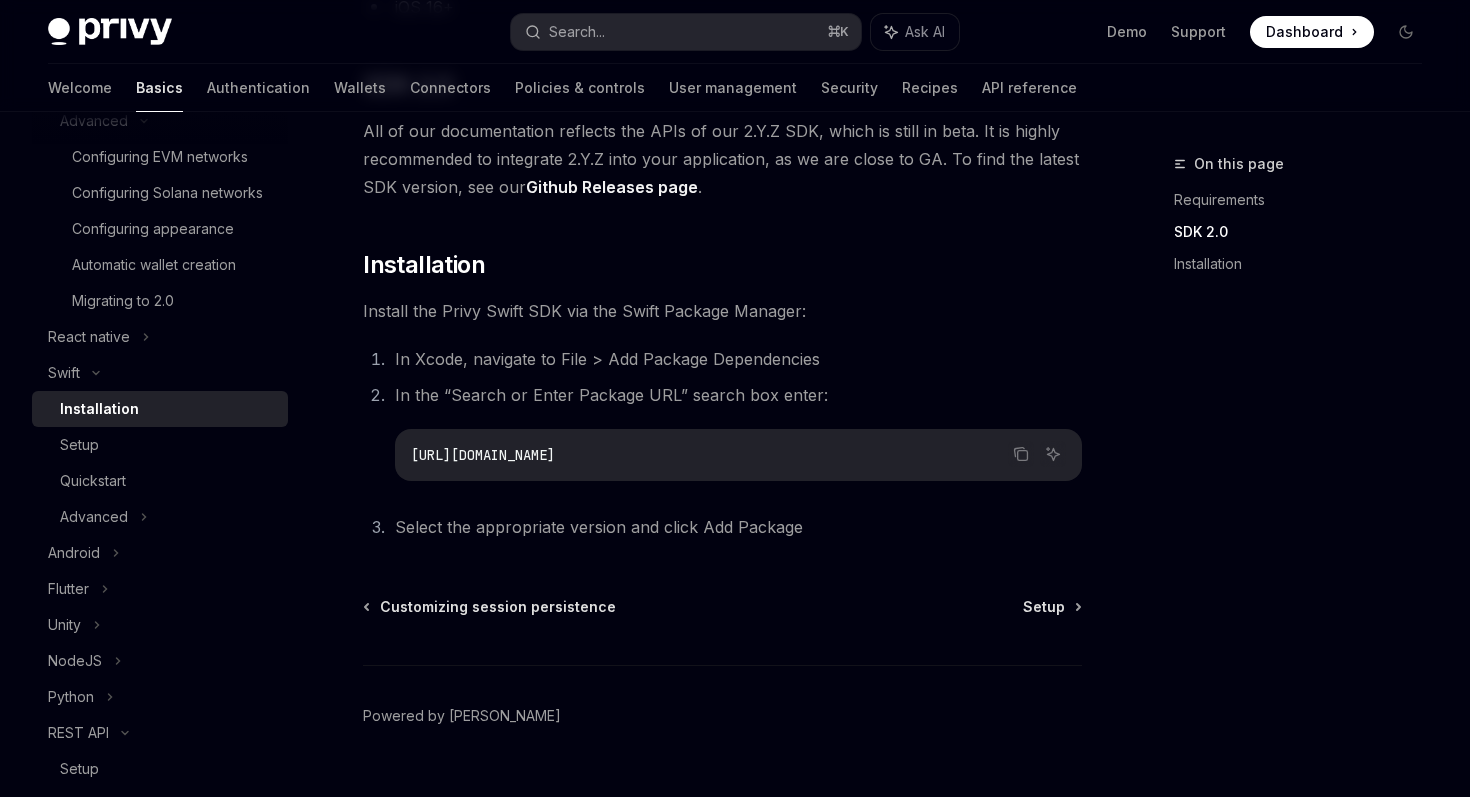 scroll, scrollTop: 348, scrollLeft: 0, axis: vertical 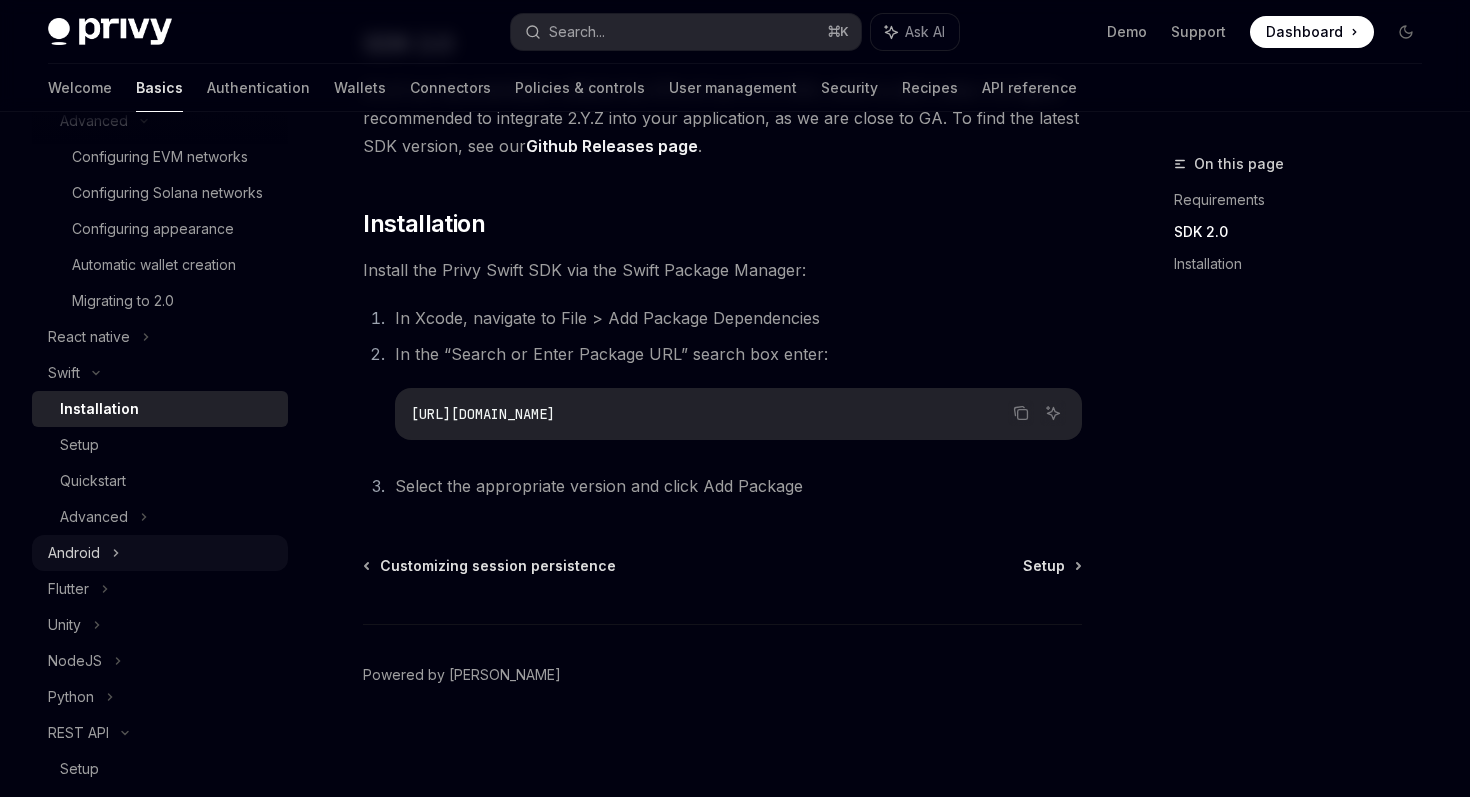 click on "Android" at bounding box center [160, 553] 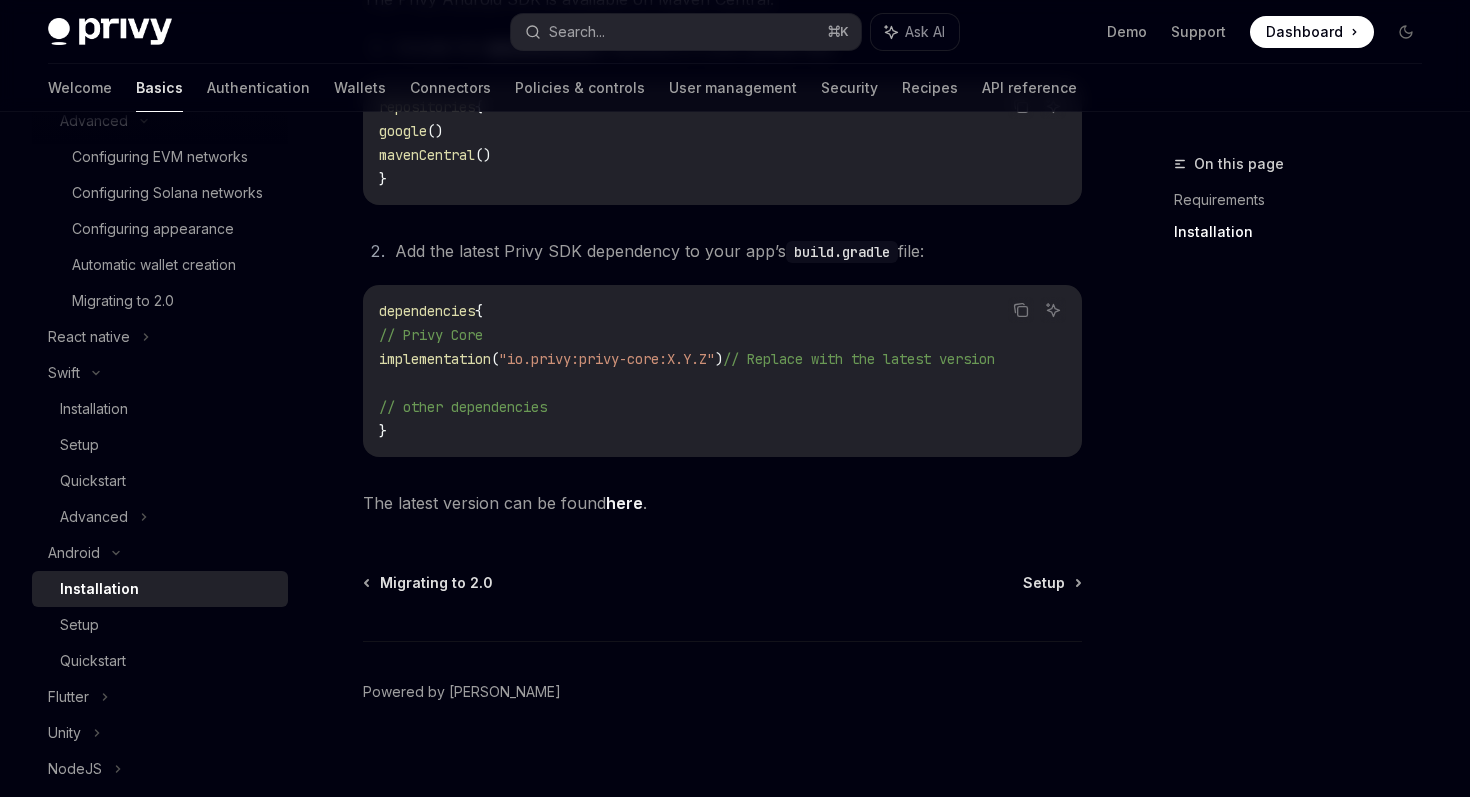 scroll, scrollTop: 500, scrollLeft: 0, axis: vertical 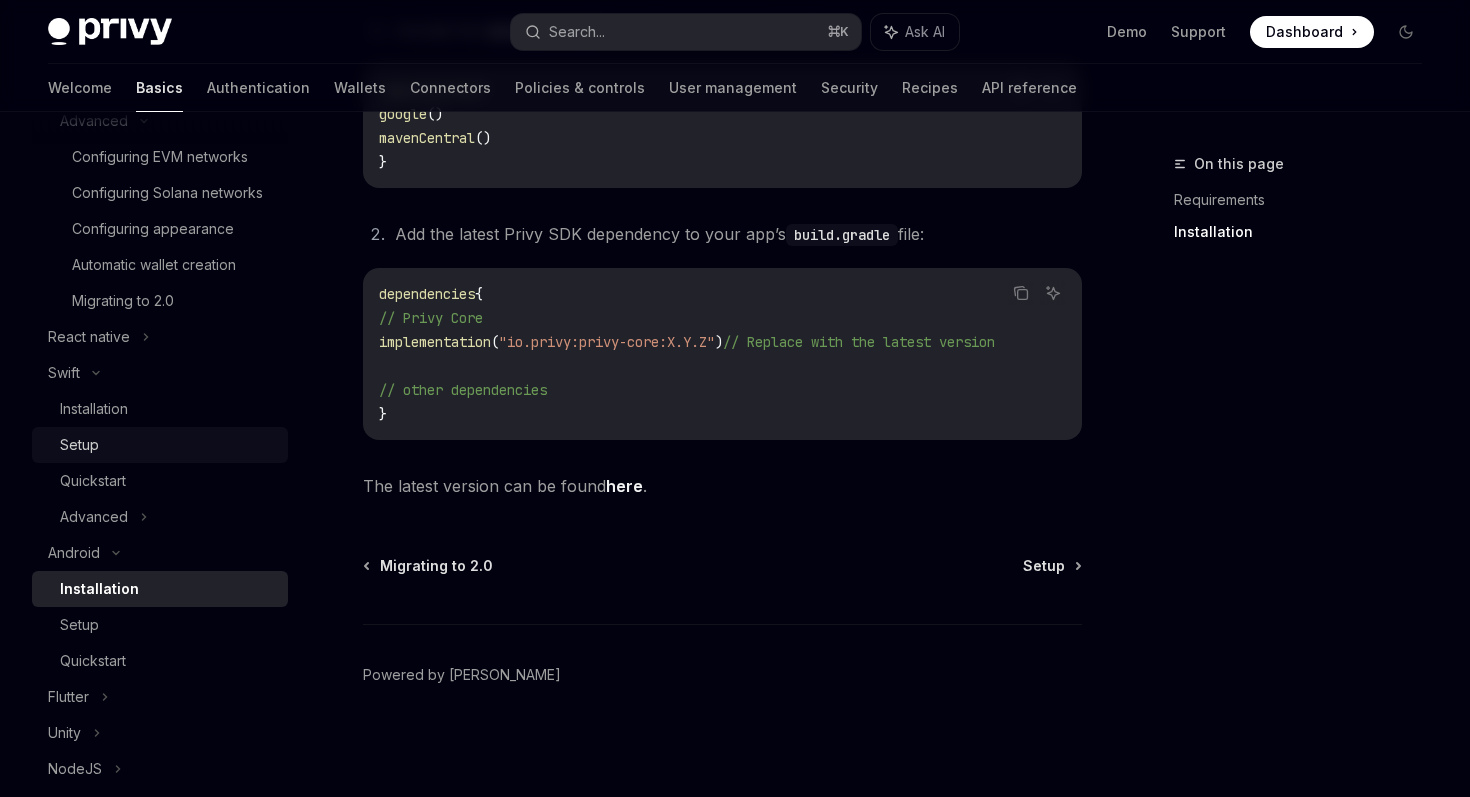 click on "Setup" at bounding box center [168, 445] 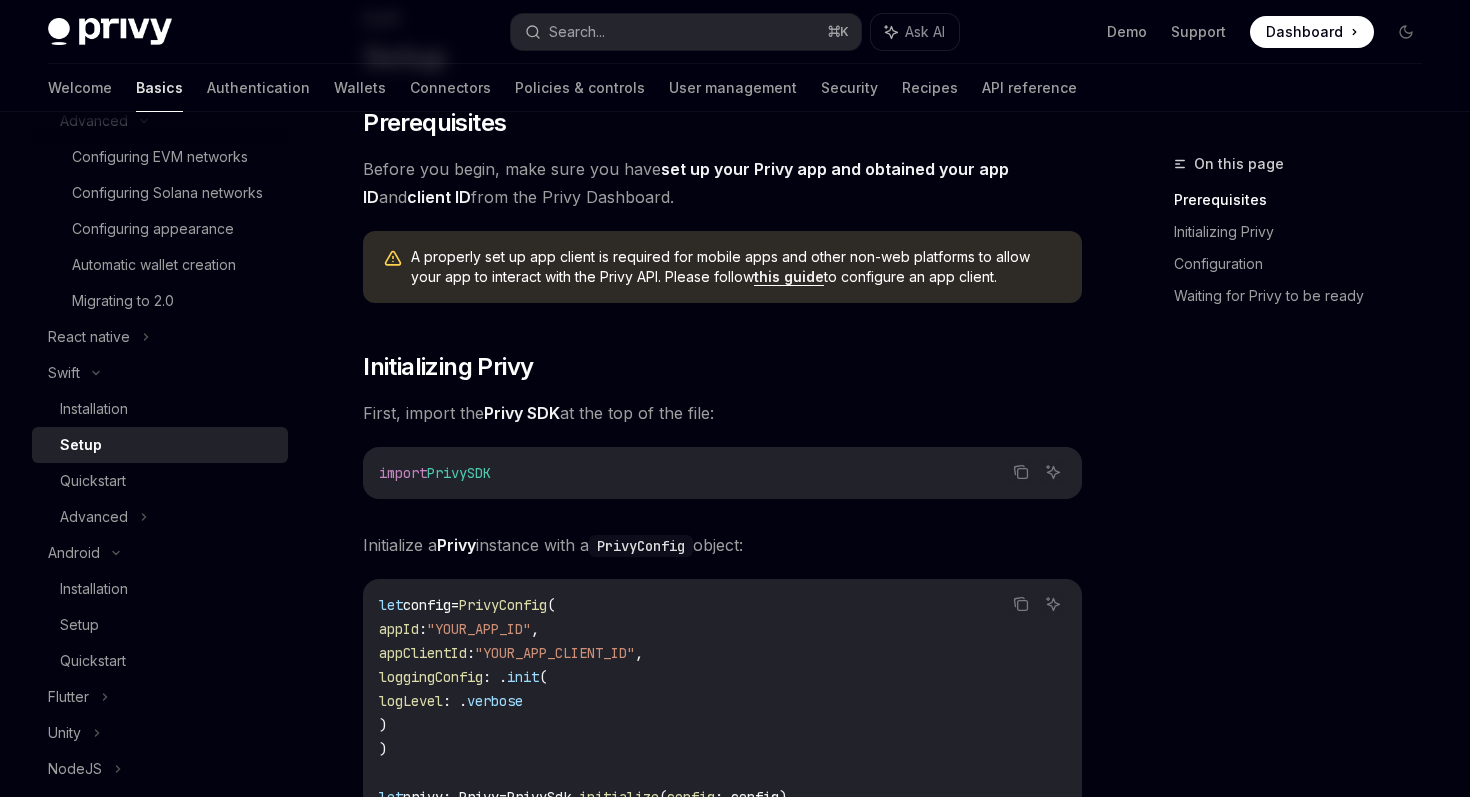 scroll, scrollTop: 148, scrollLeft: 0, axis: vertical 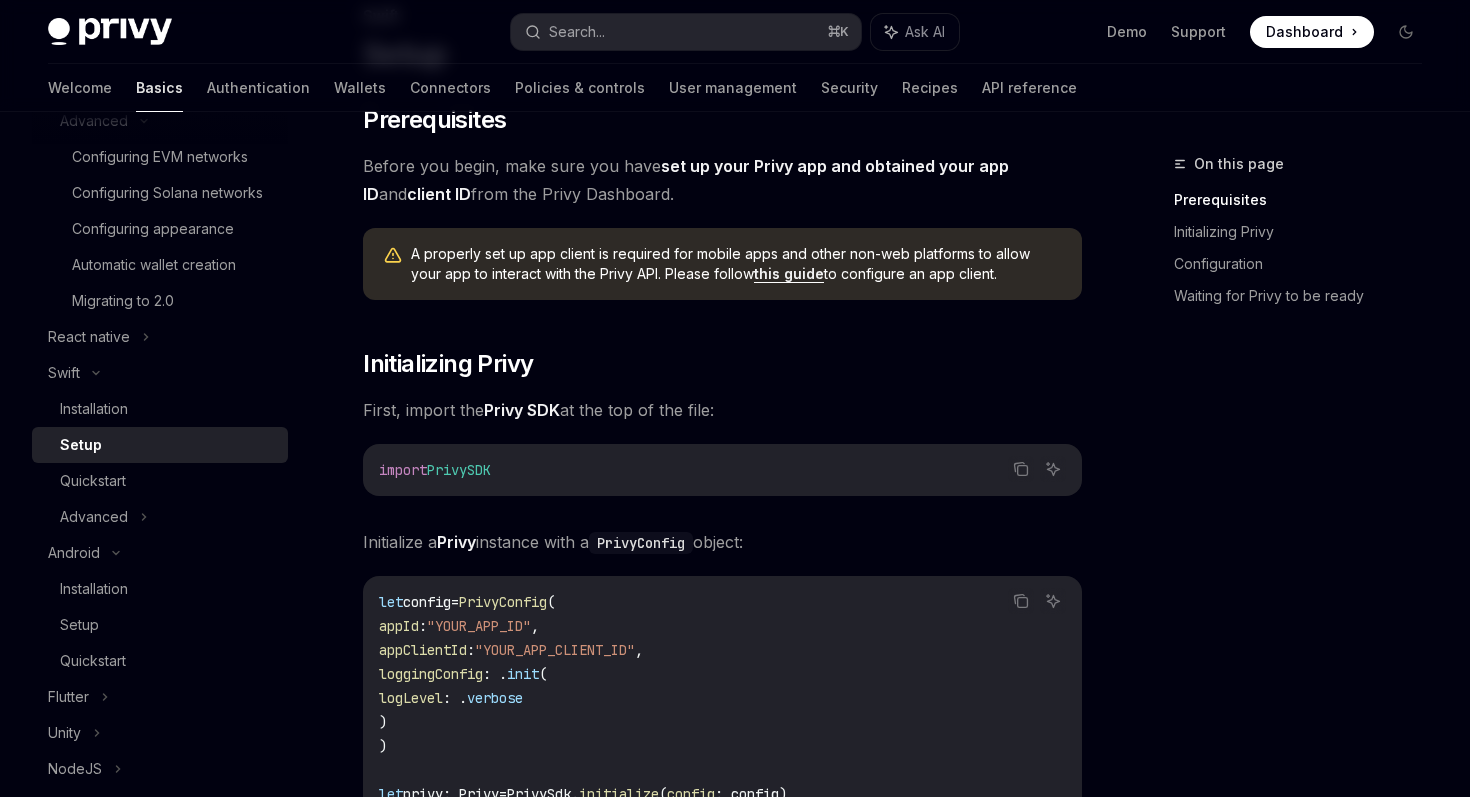 click on "this
guide" at bounding box center [789, 274] 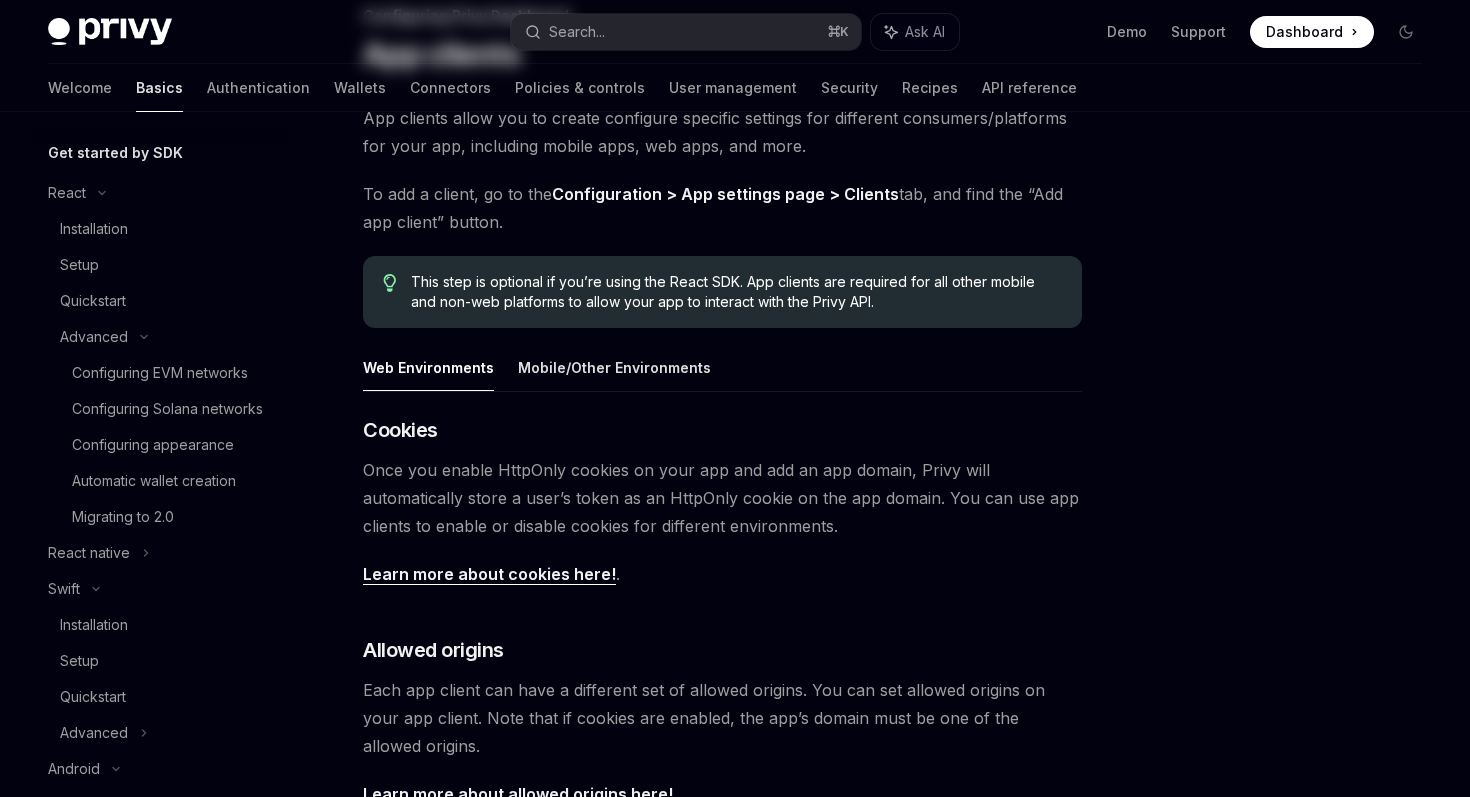 scroll, scrollTop: 0, scrollLeft: 0, axis: both 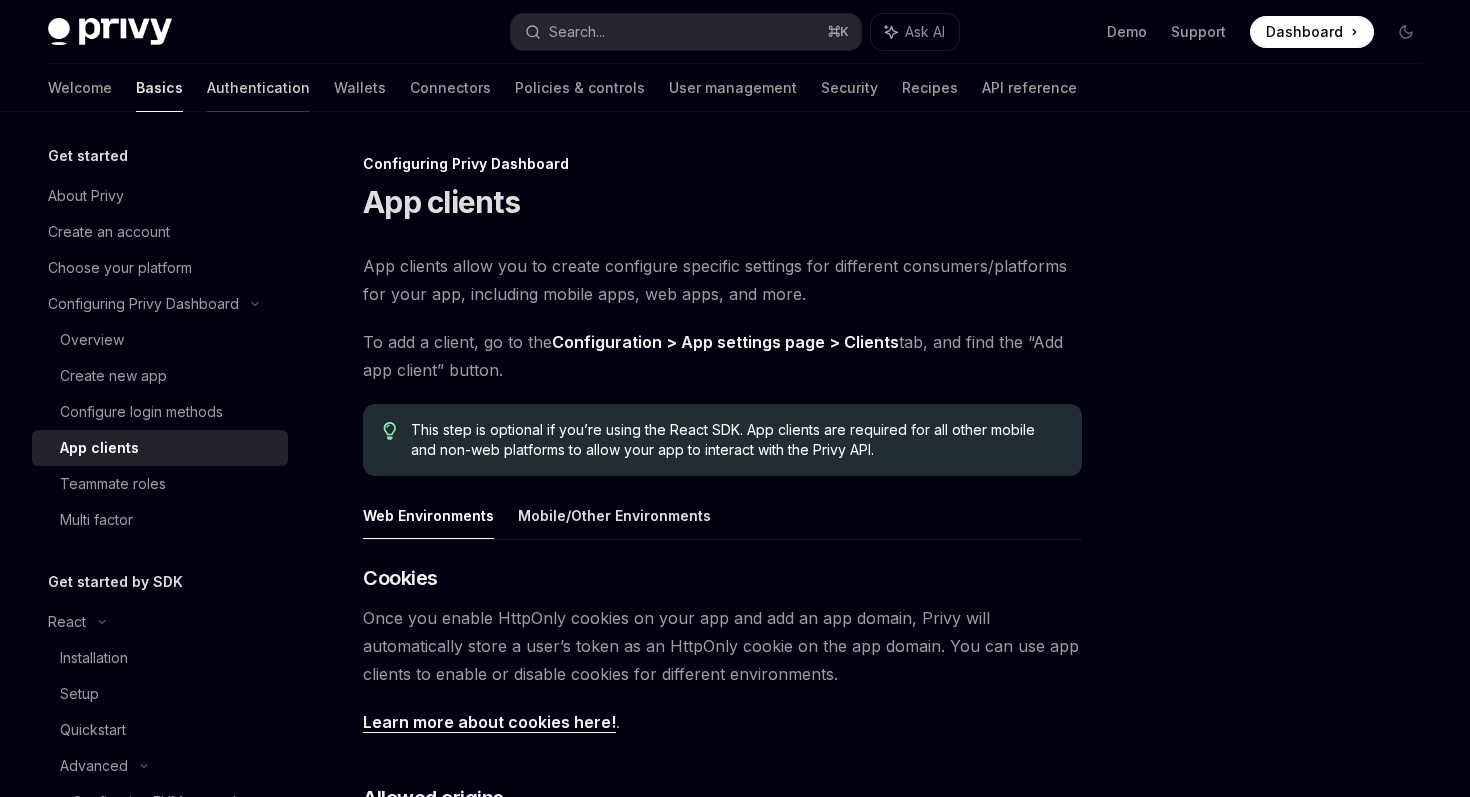 click on "Authentication" at bounding box center [258, 88] 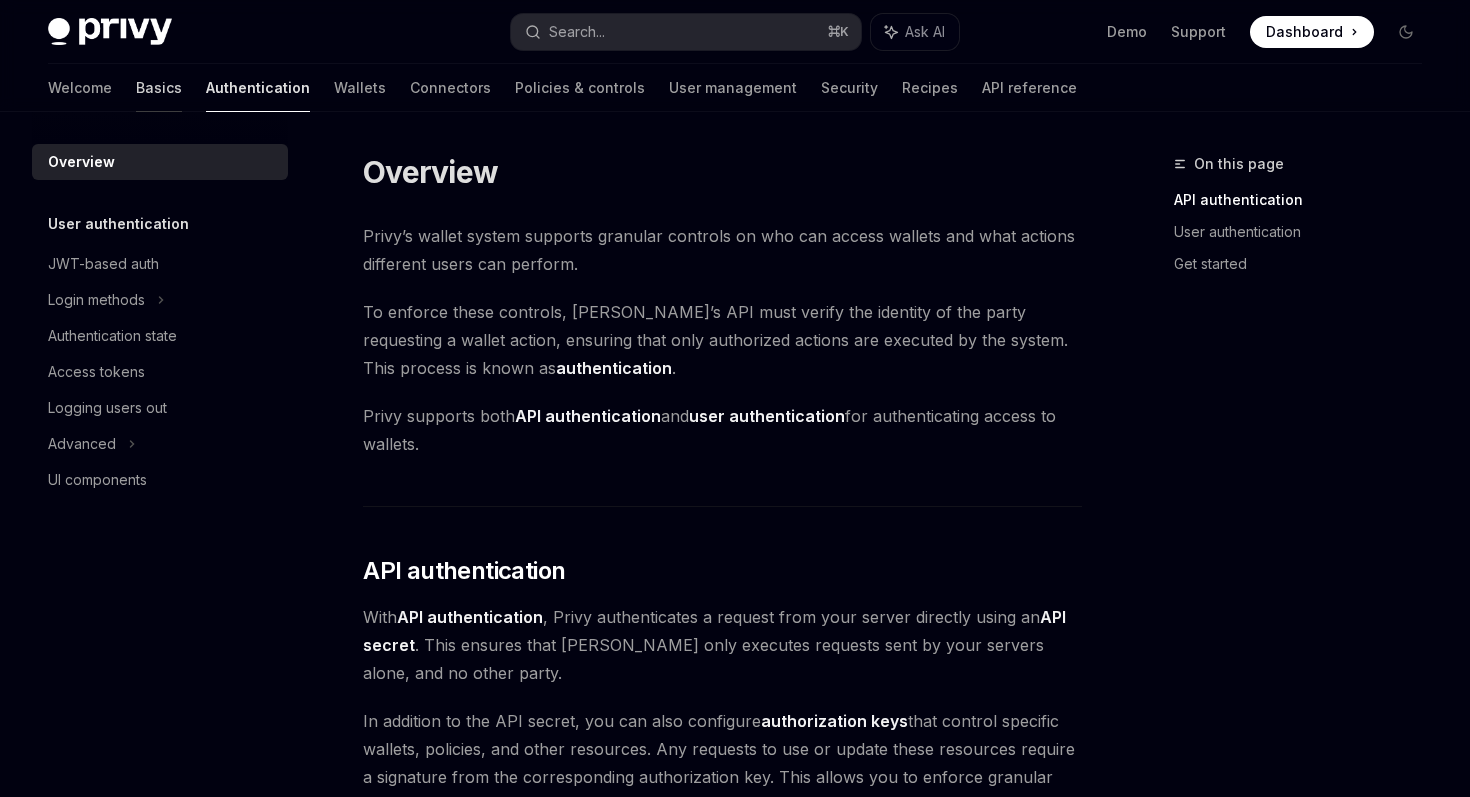 click on "Basics" at bounding box center (159, 88) 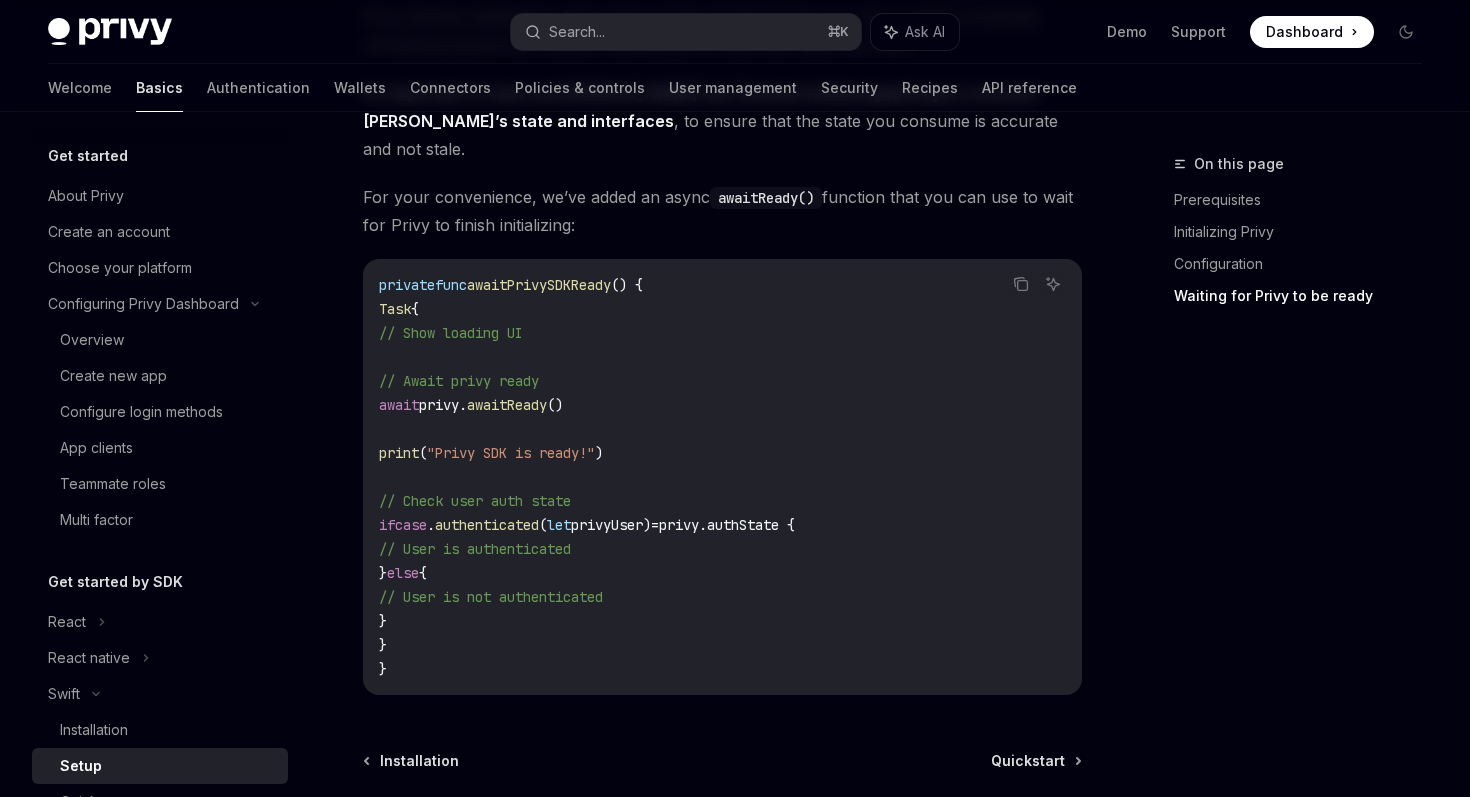 scroll, scrollTop: 1809, scrollLeft: 0, axis: vertical 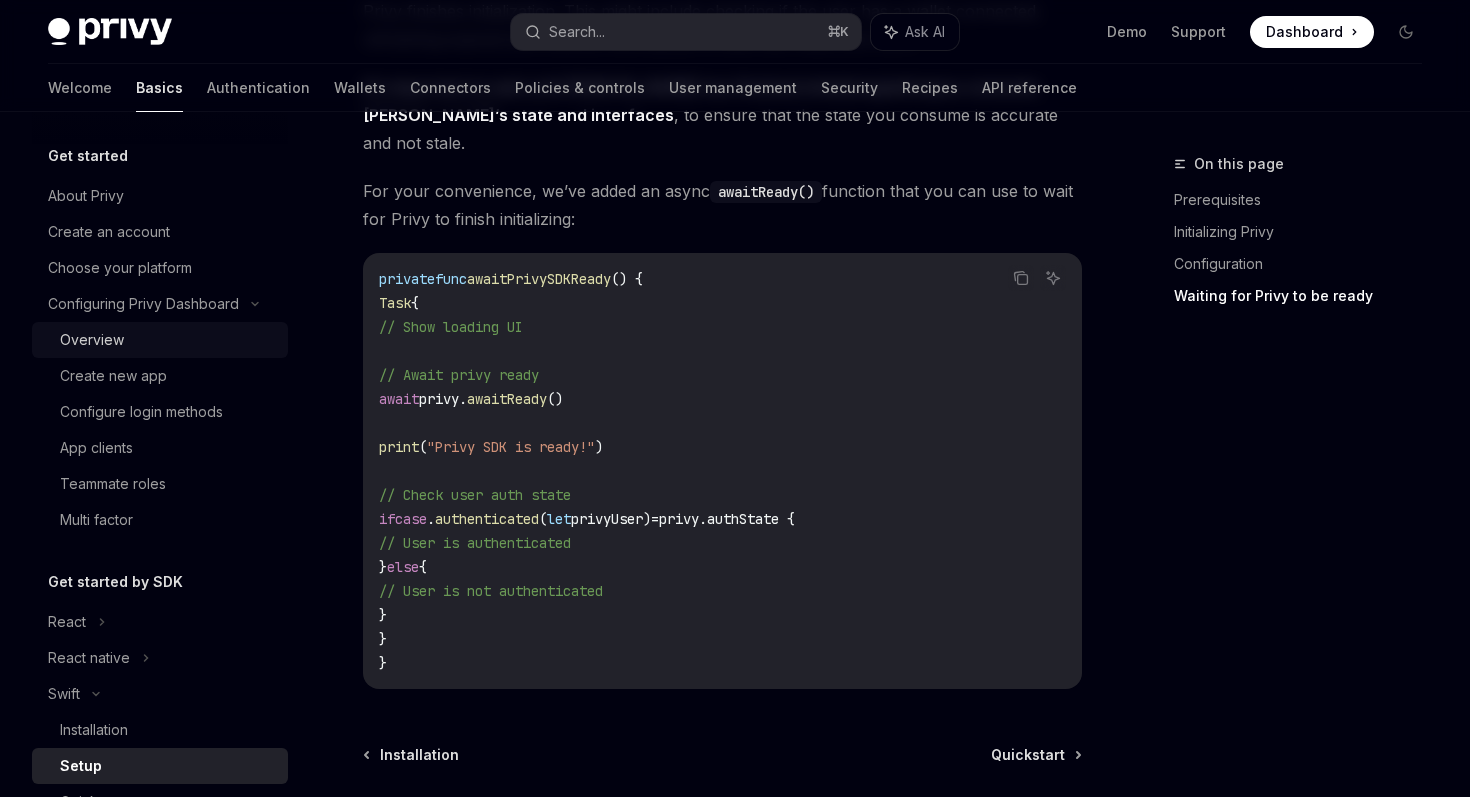 click on "Overview" at bounding box center [168, 340] 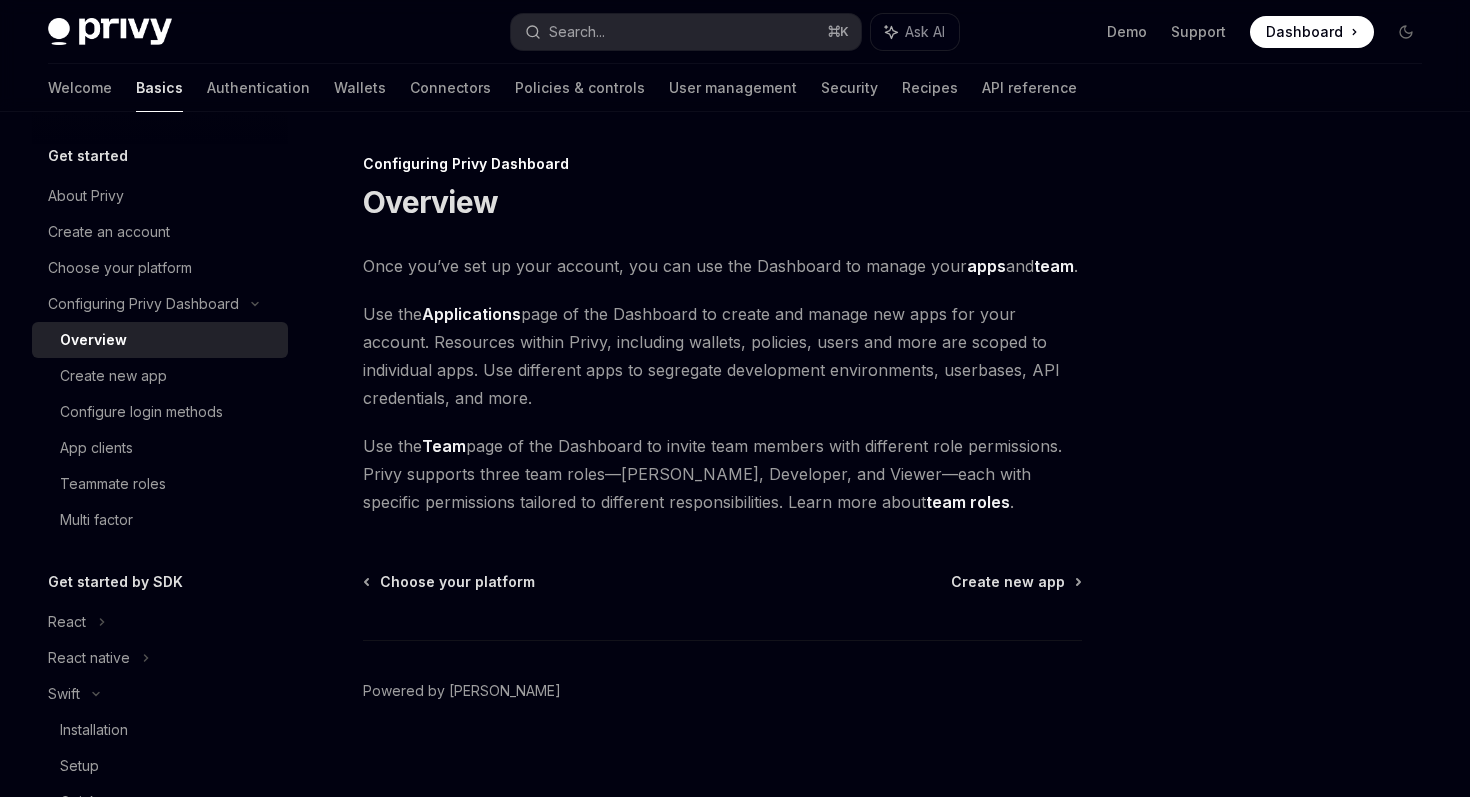 scroll, scrollTop: 16, scrollLeft: 0, axis: vertical 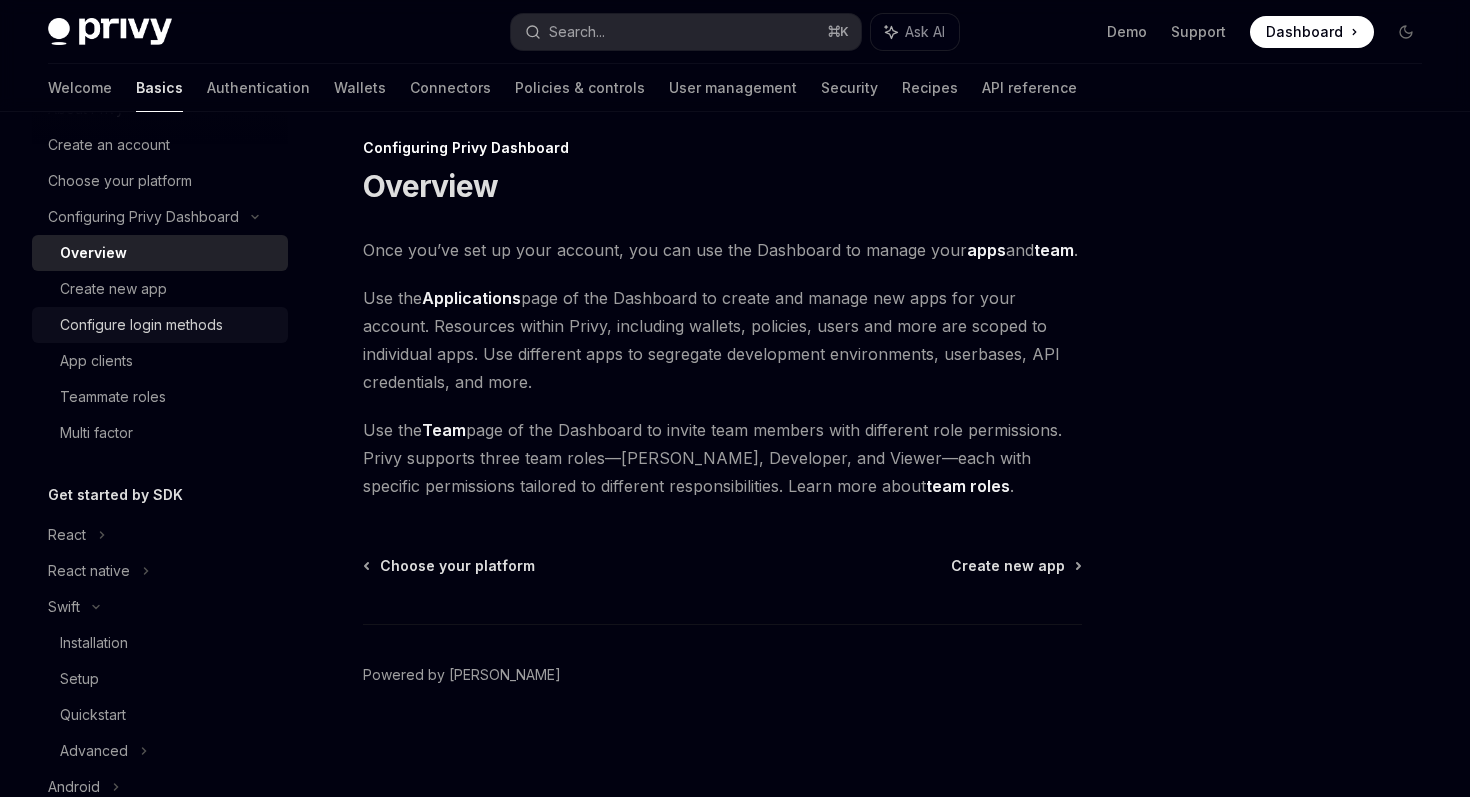 click on "Configure login methods" at bounding box center [141, 325] 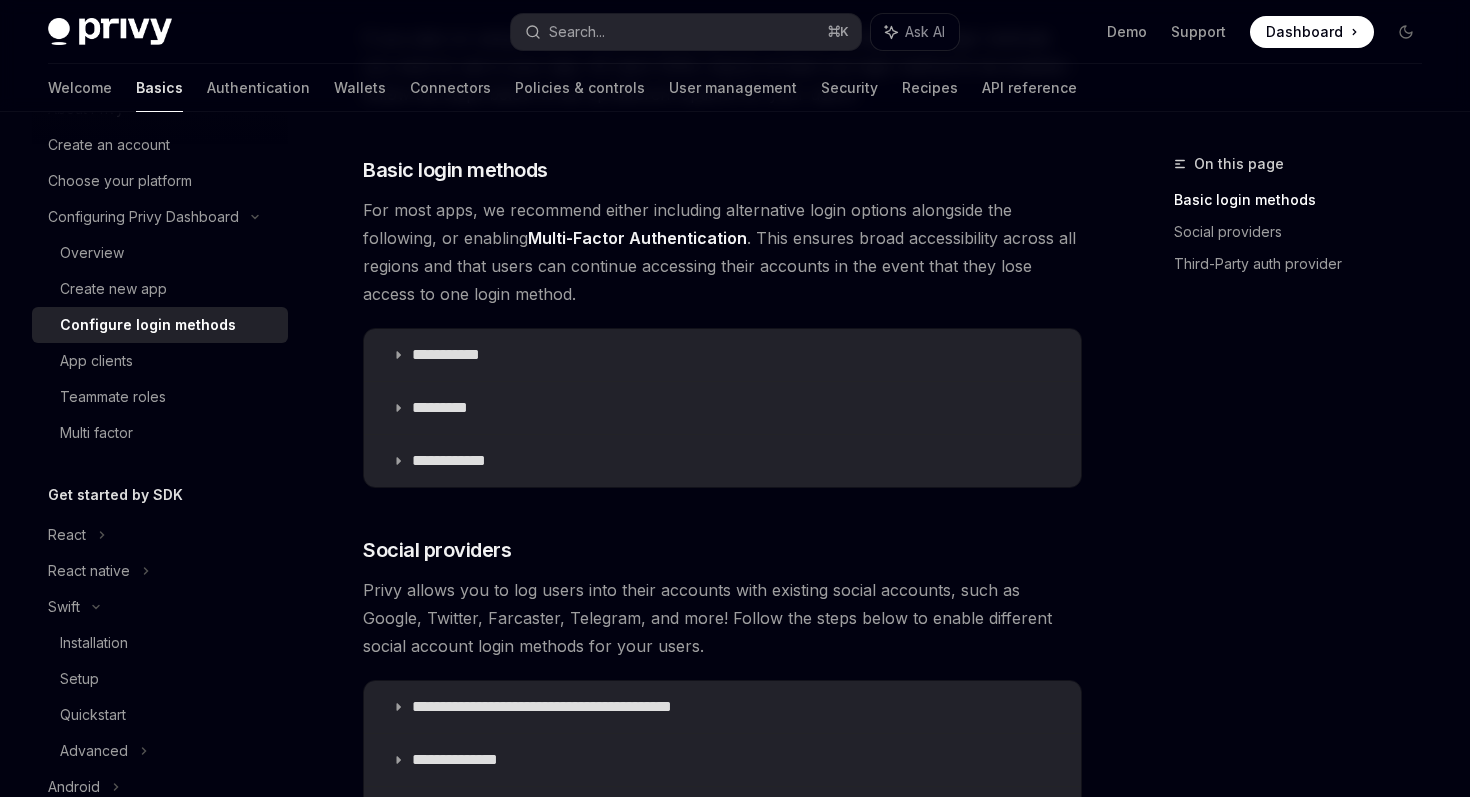 scroll, scrollTop: 230, scrollLeft: 0, axis: vertical 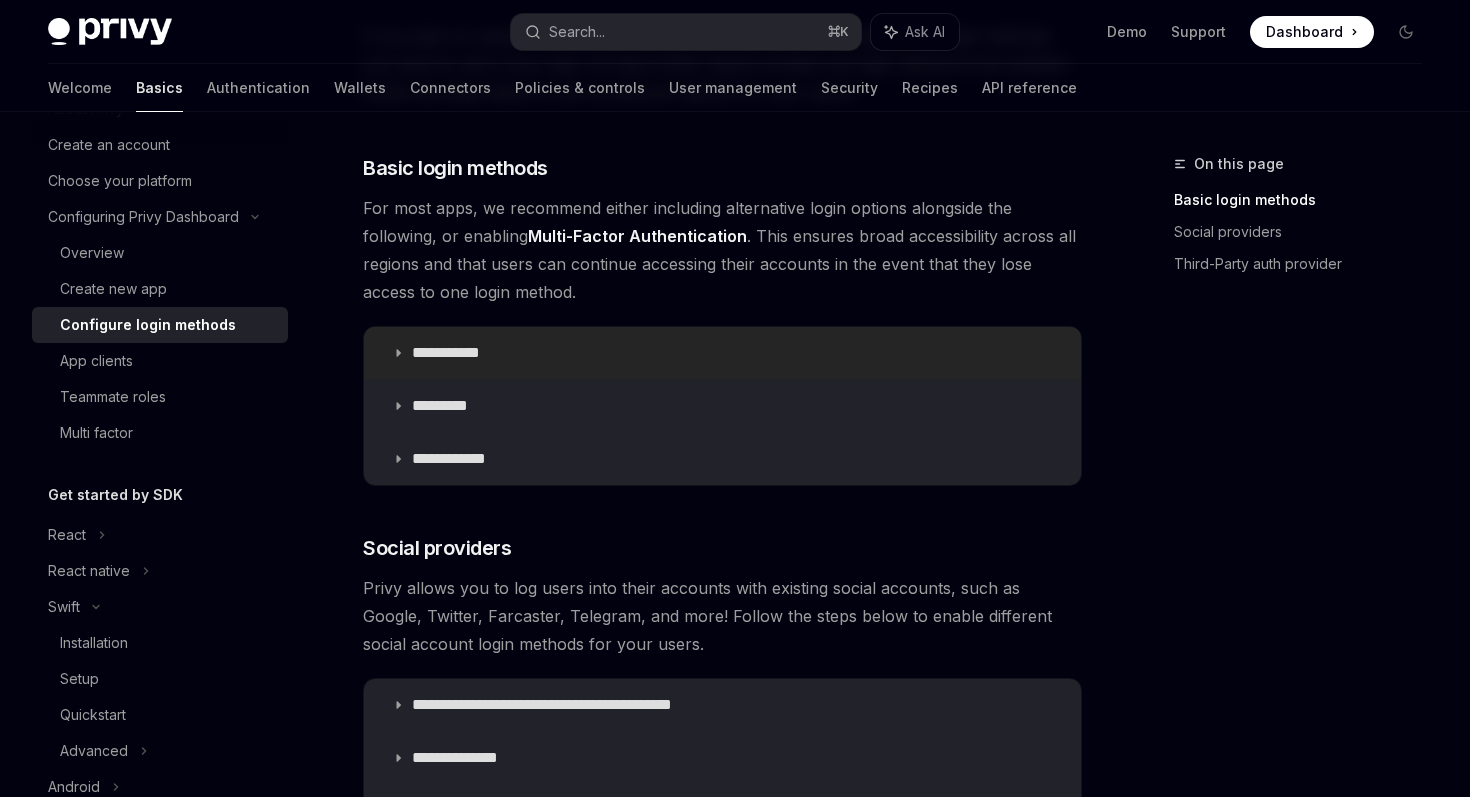 click 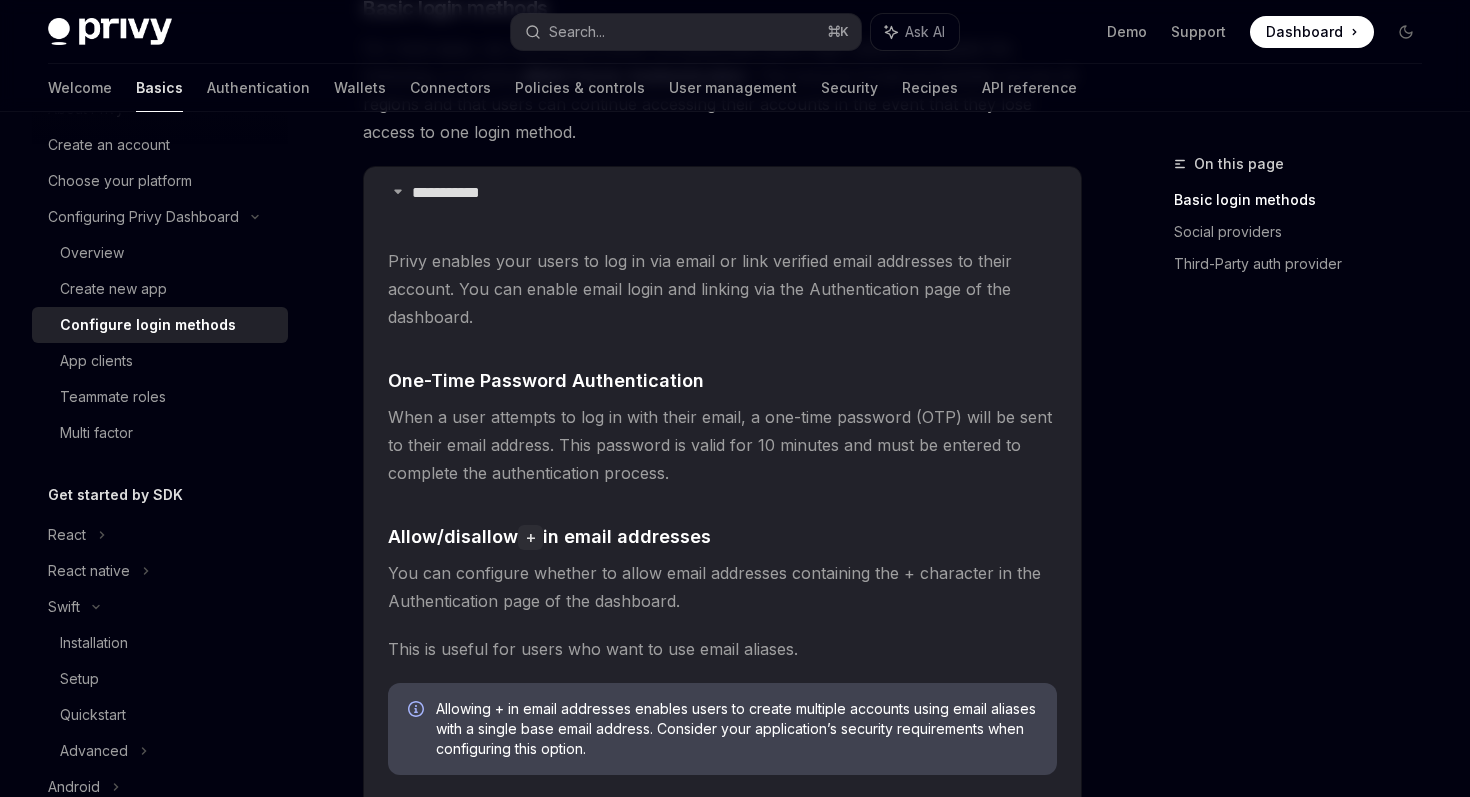 scroll, scrollTop: 386, scrollLeft: 0, axis: vertical 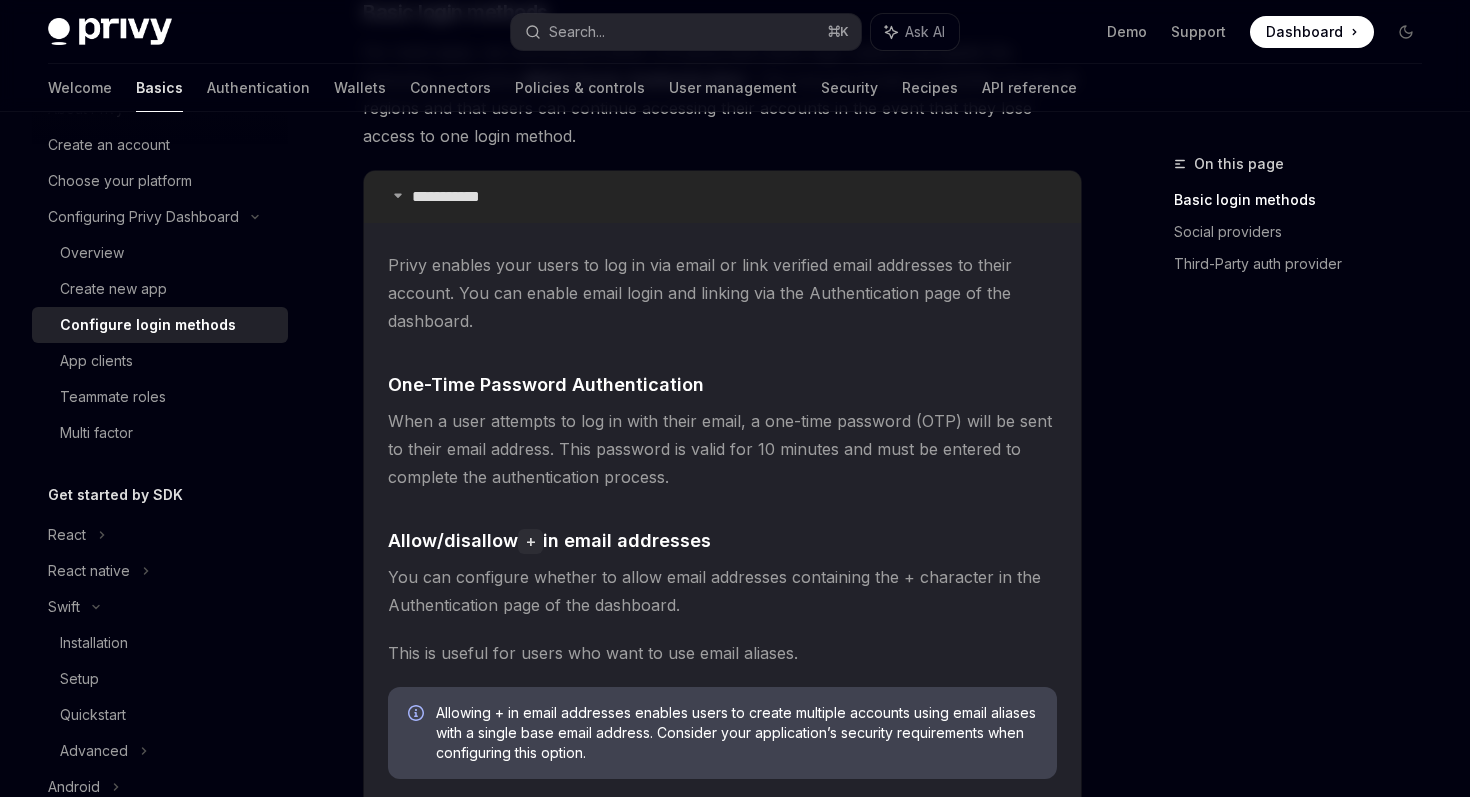 click 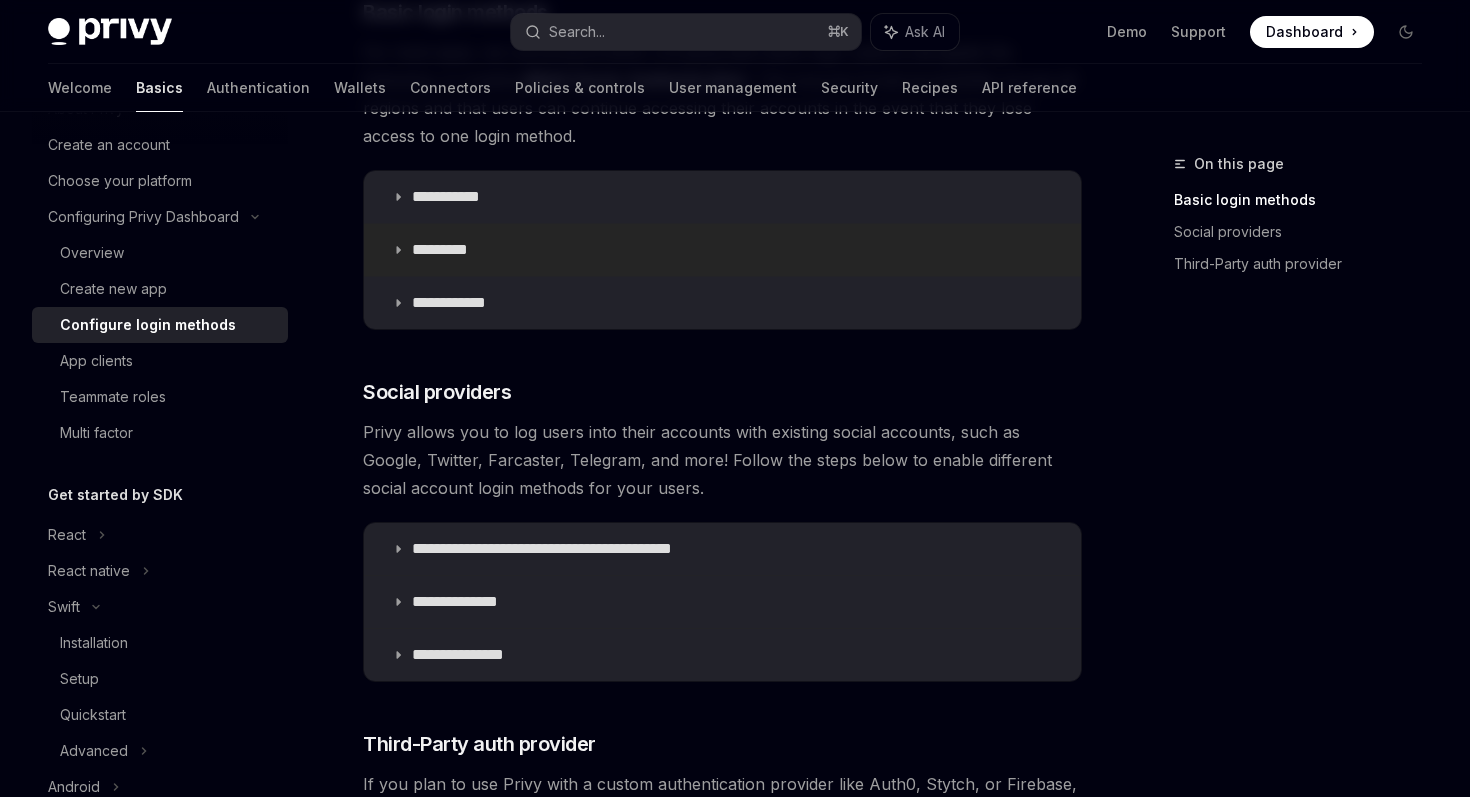 click 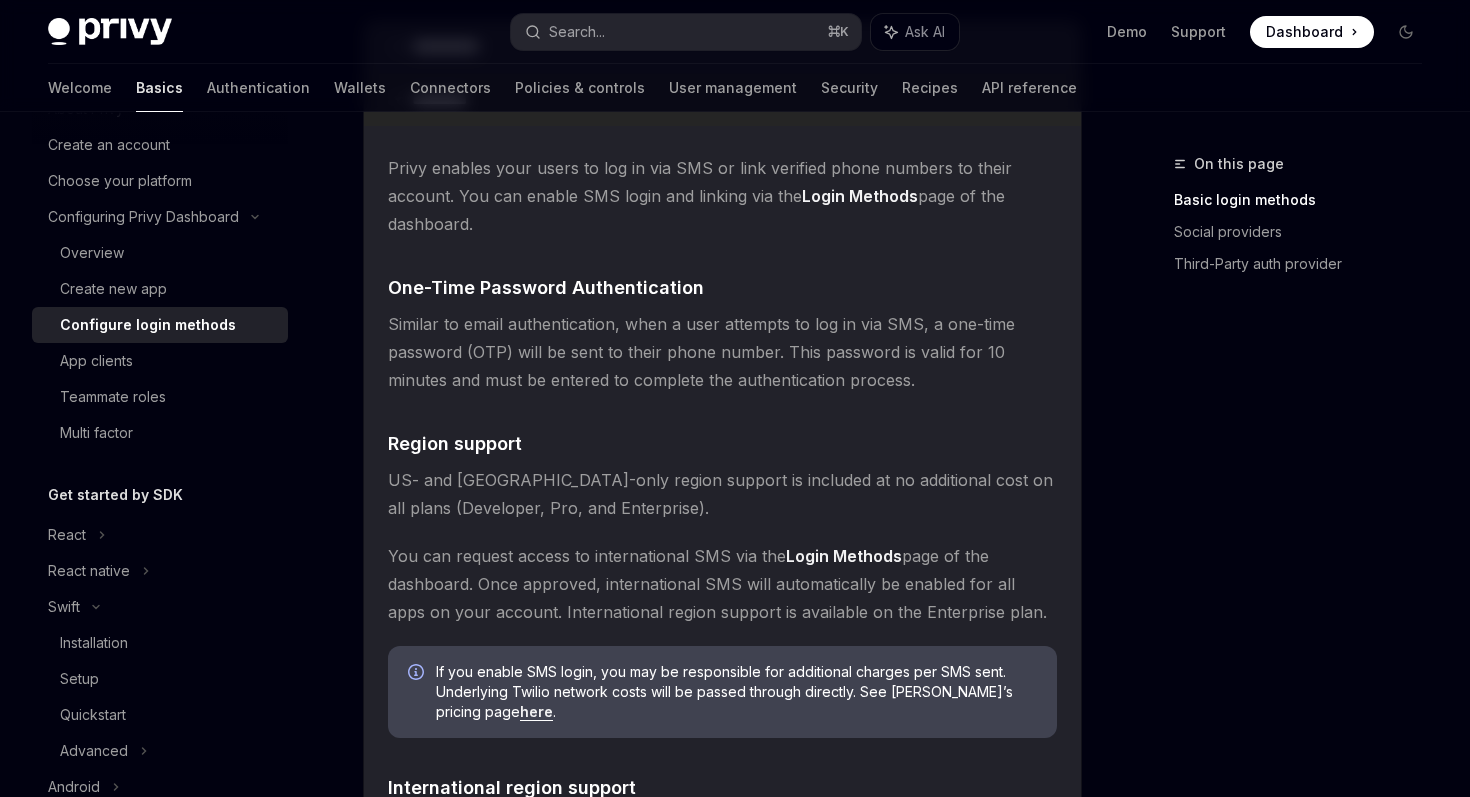 scroll, scrollTop: 500, scrollLeft: 0, axis: vertical 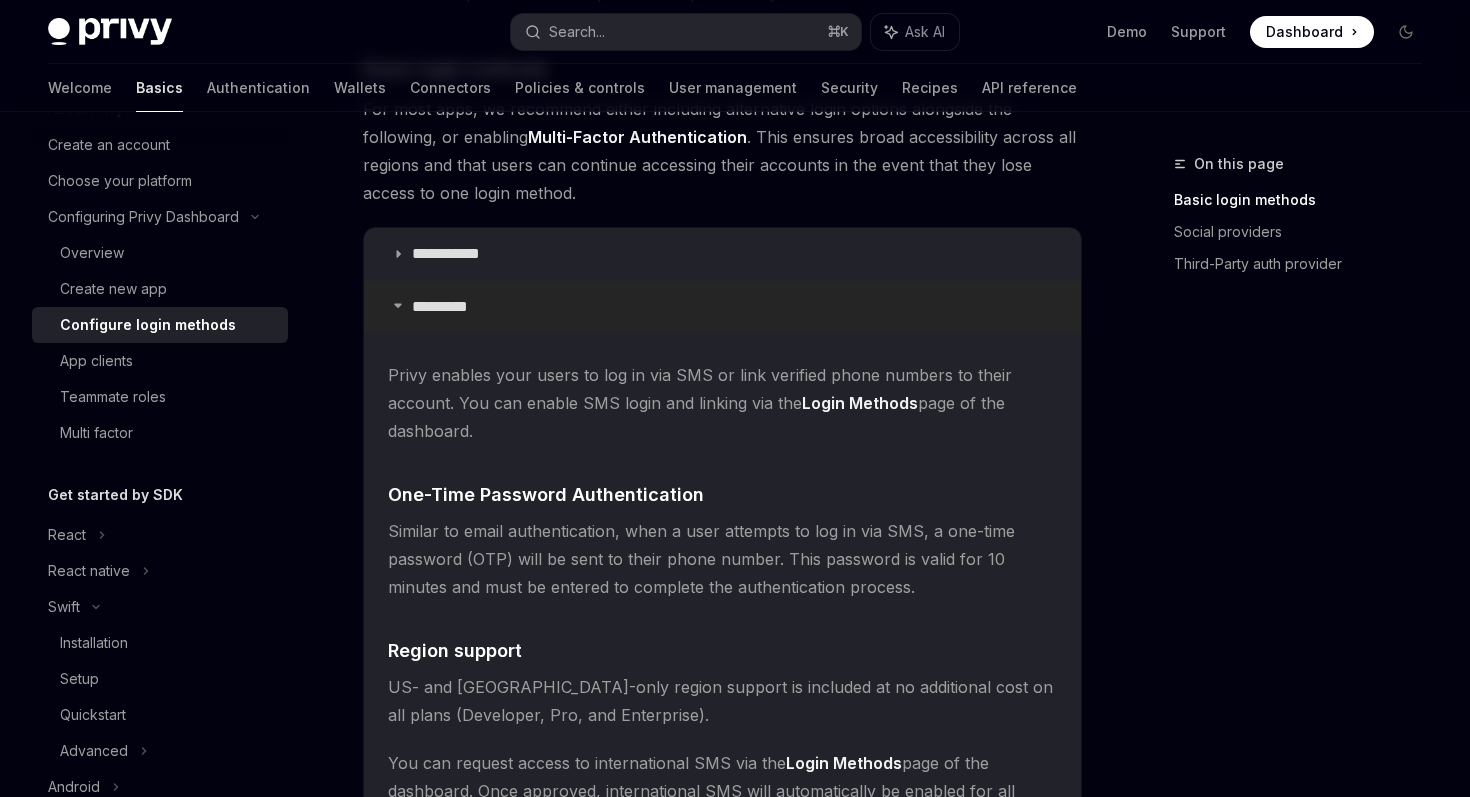 click 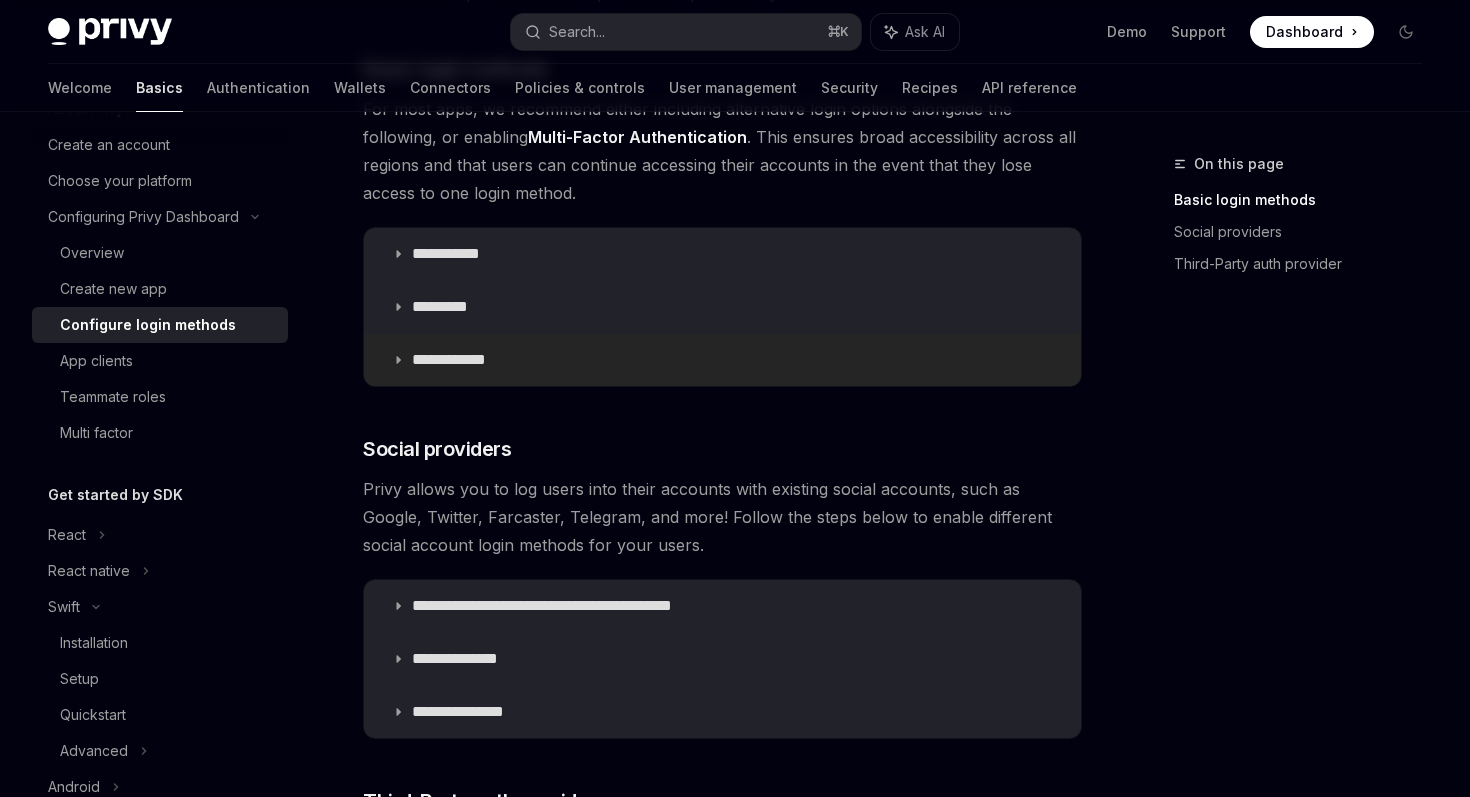 click 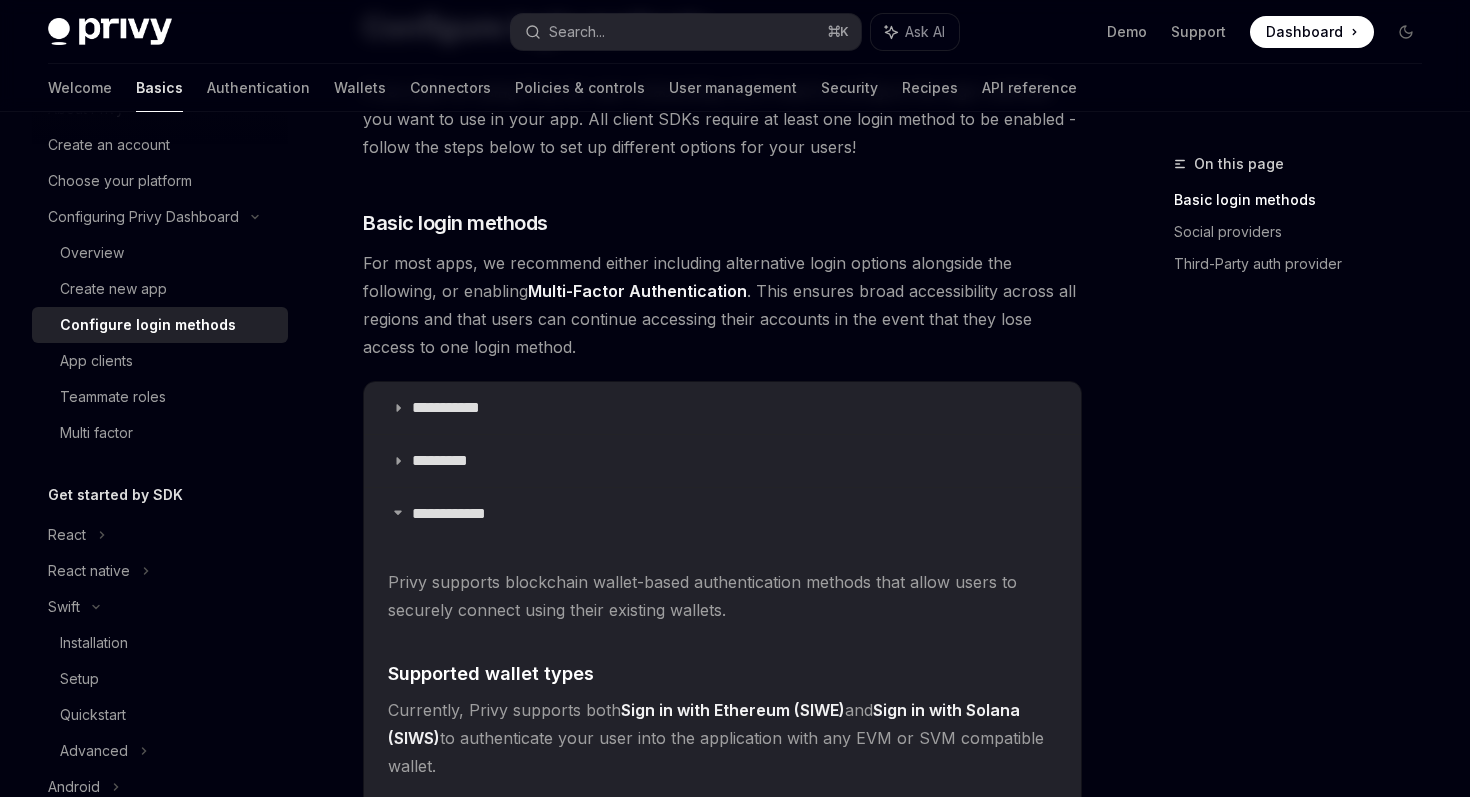 scroll, scrollTop: 174, scrollLeft: 0, axis: vertical 